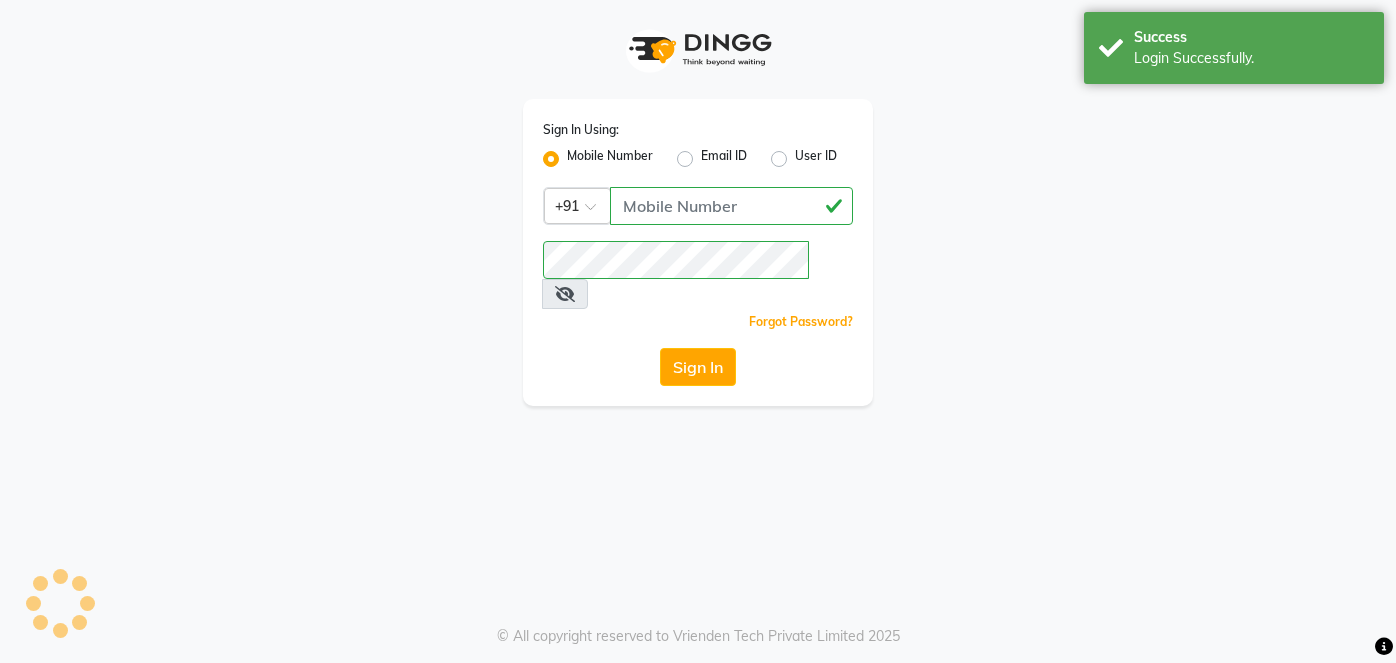 scroll, scrollTop: 0, scrollLeft: 0, axis: both 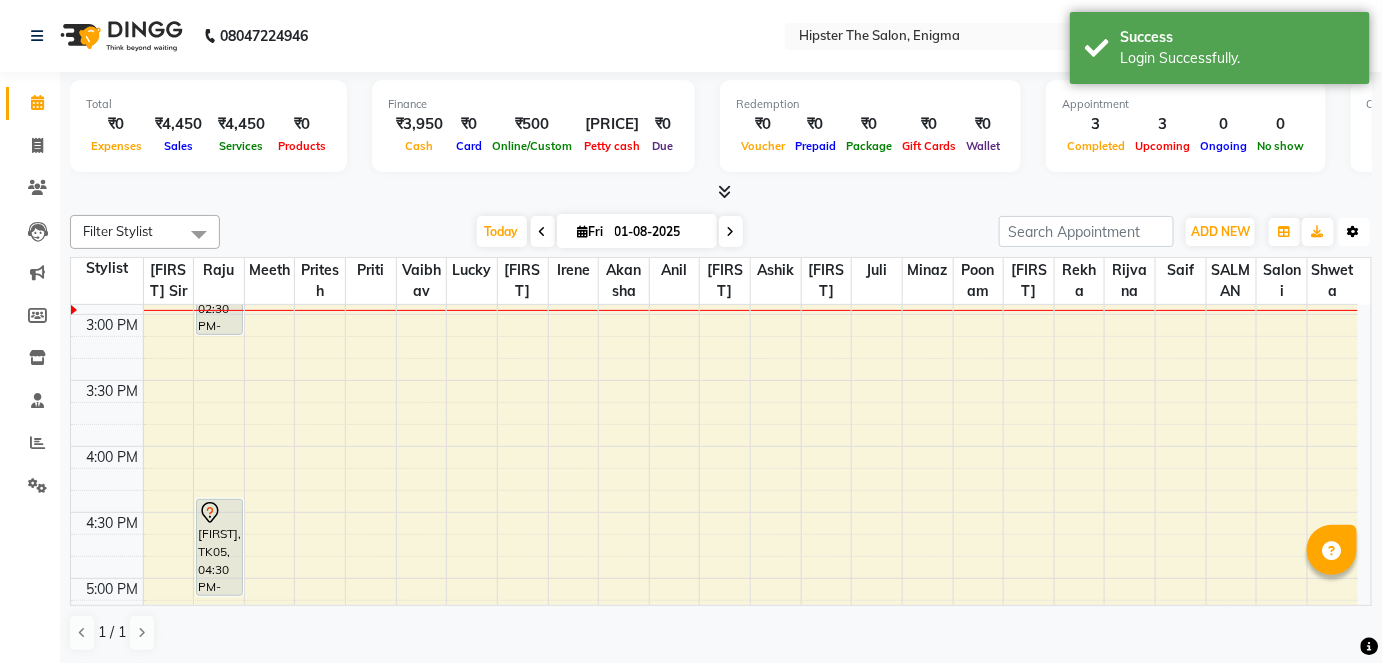 click on "Toggle Dropdown" at bounding box center (1354, 232) 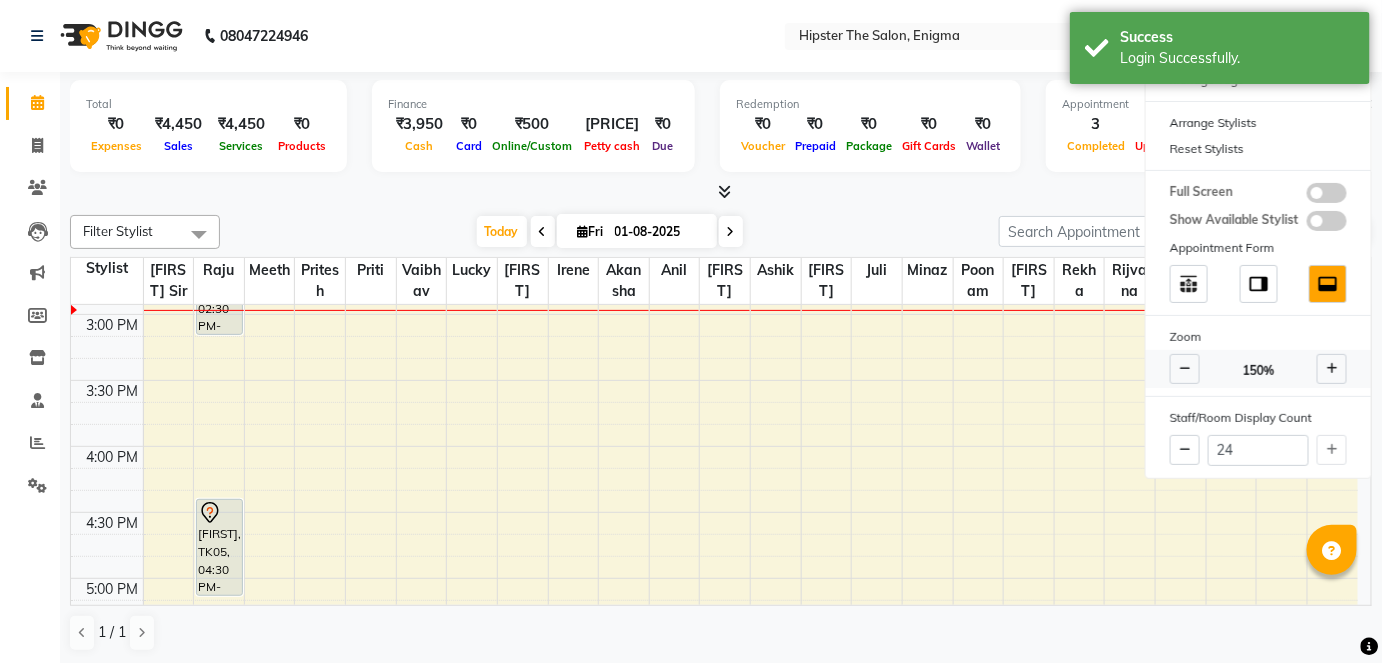 click at bounding box center [1185, 369] 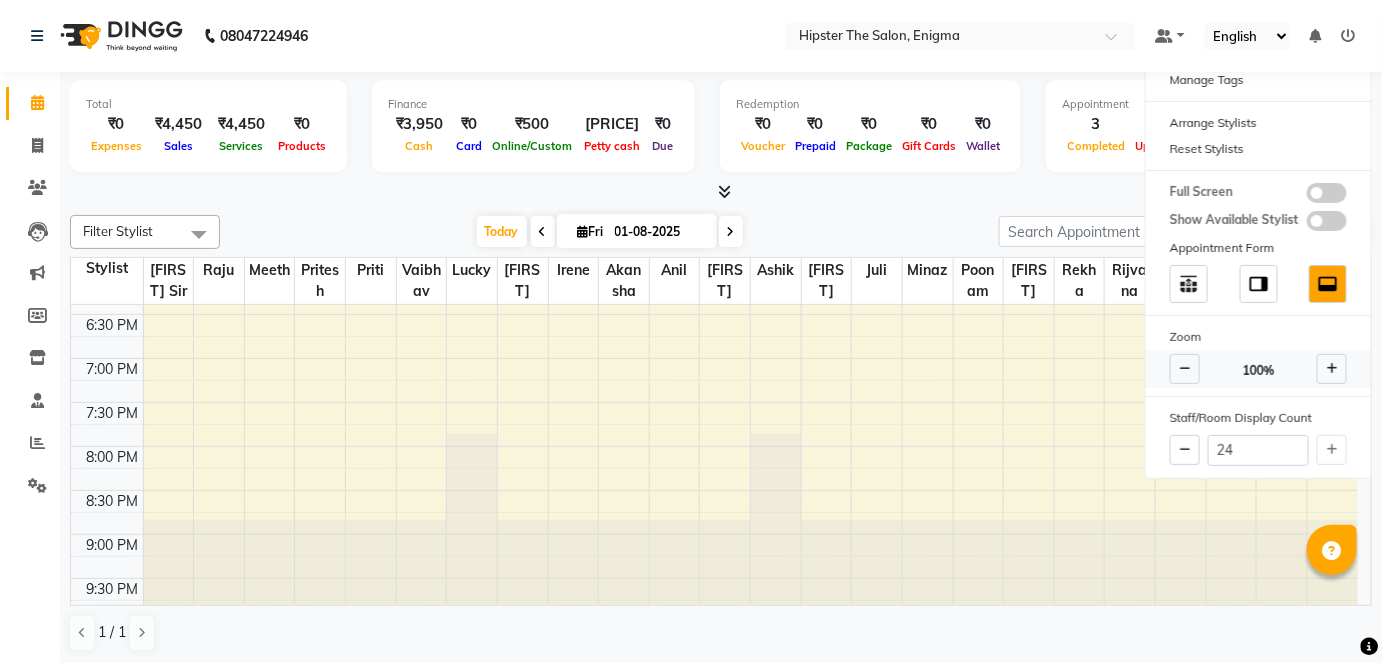 click at bounding box center [1332, 369] 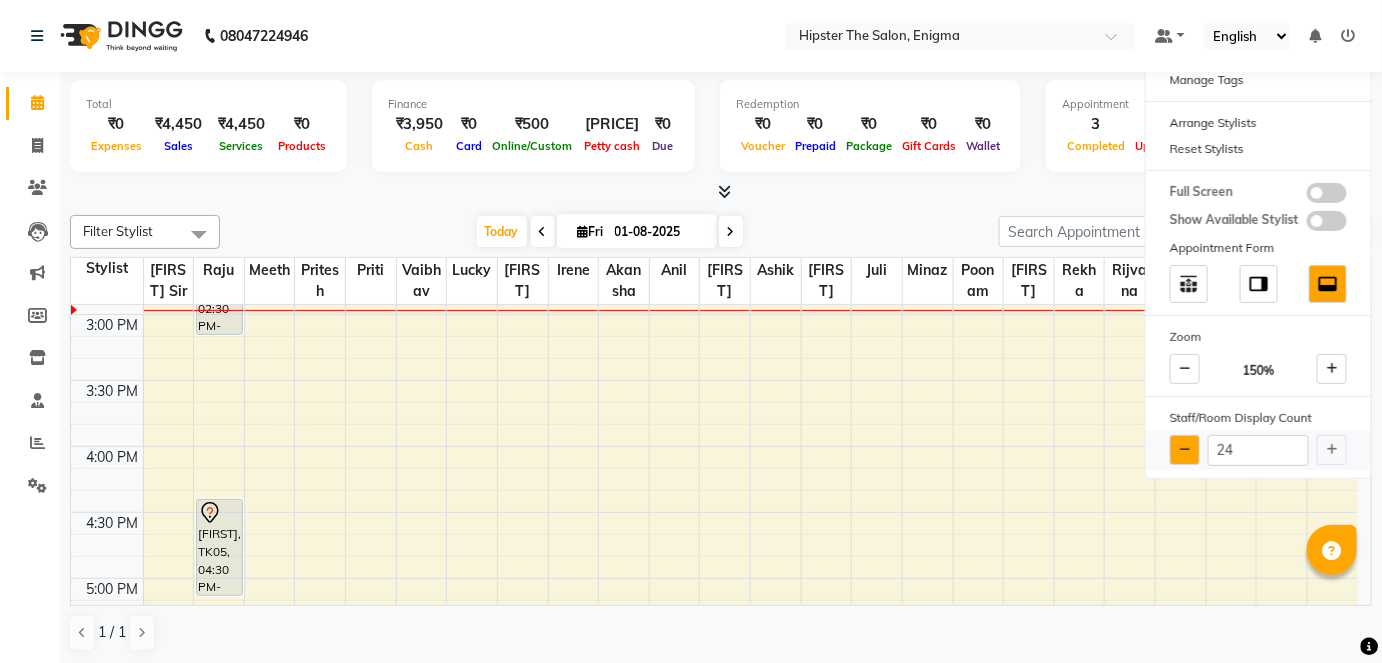 click at bounding box center (1185, 450) 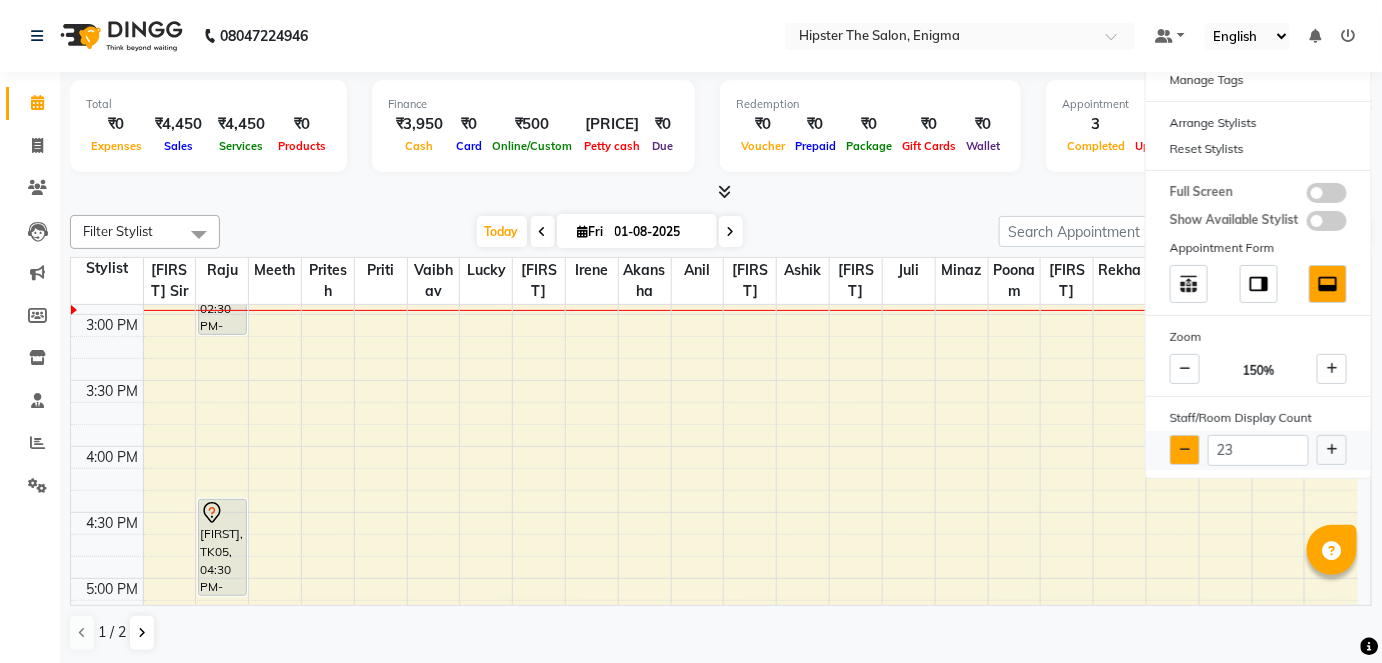 click at bounding box center (1185, 450) 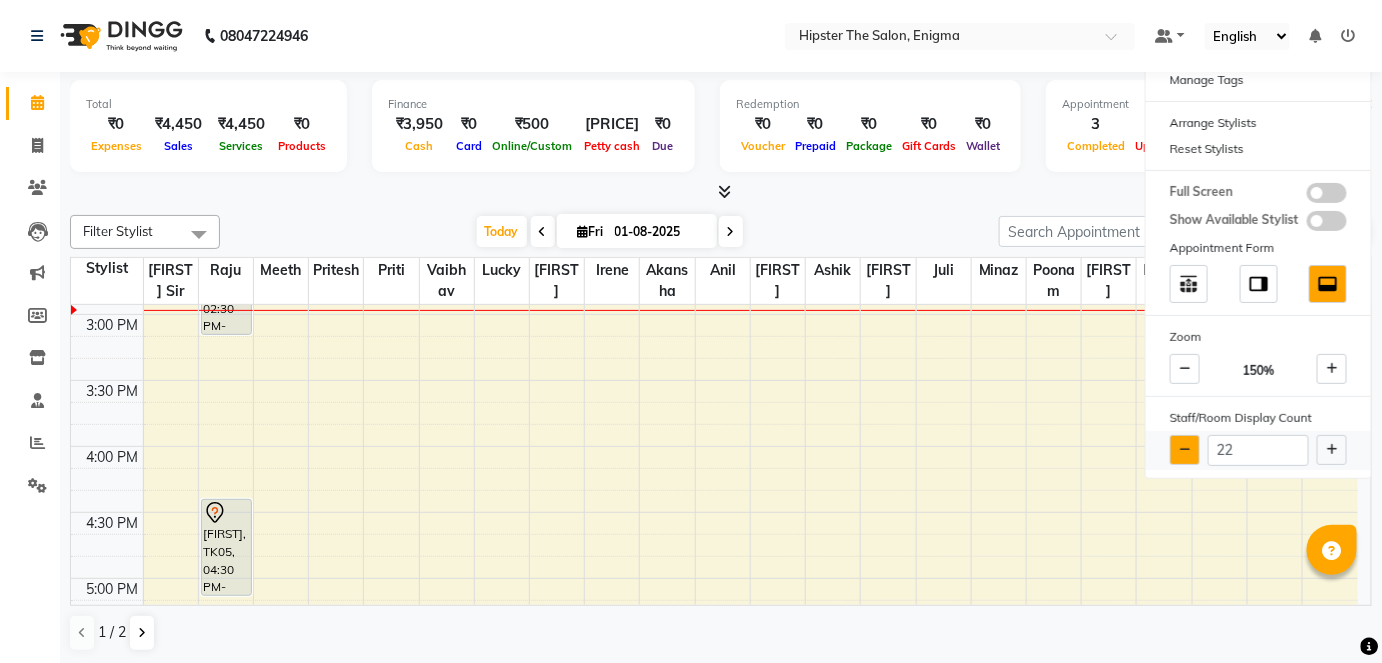click at bounding box center (1185, 450) 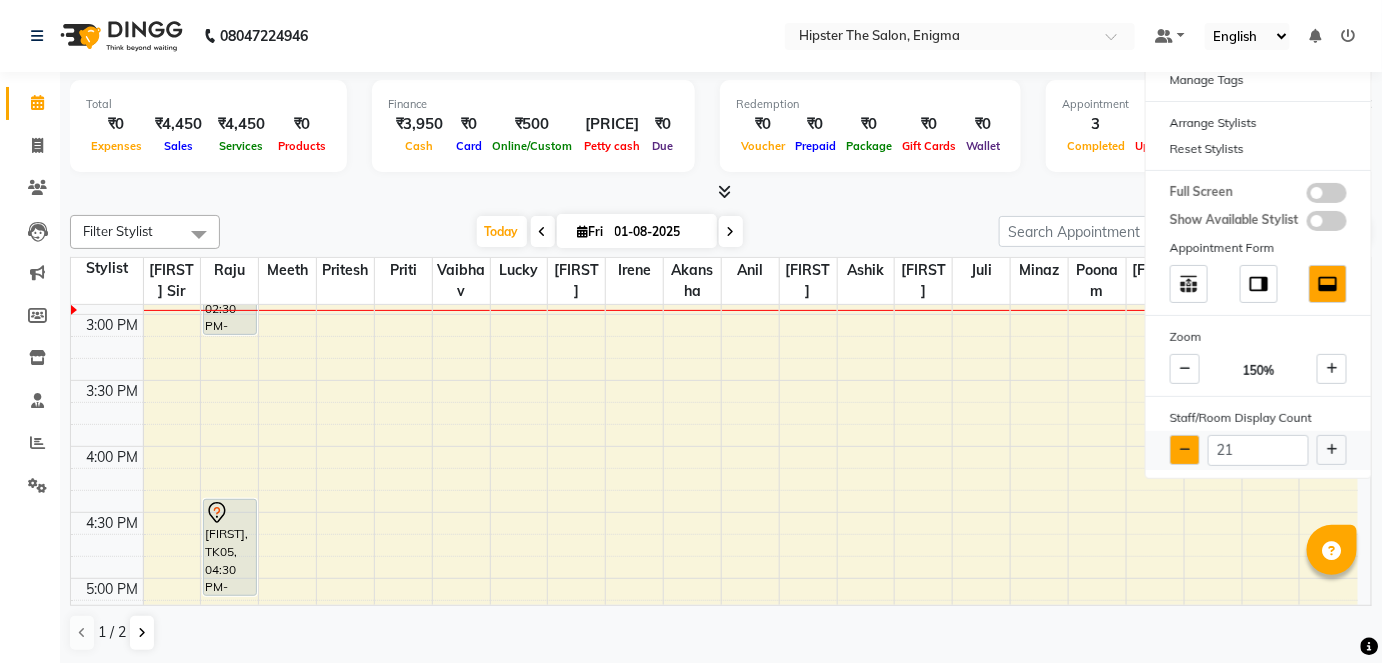 click at bounding box center [1185, 450] 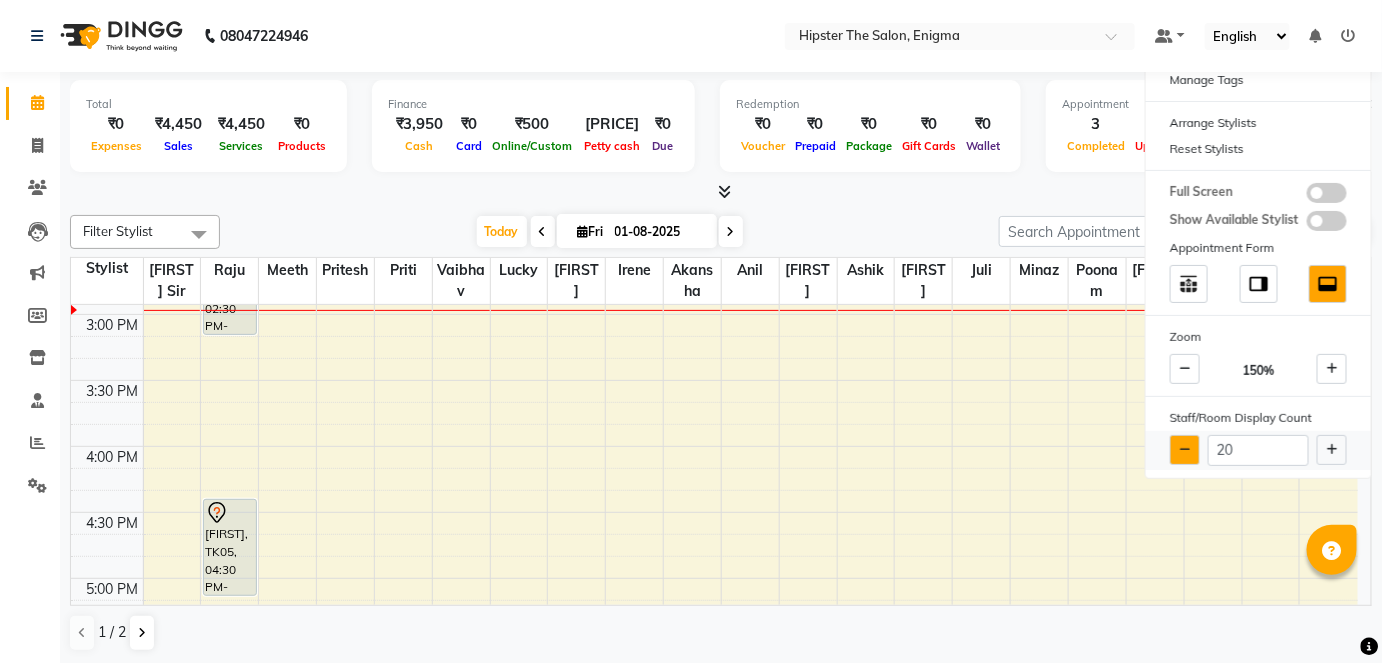 click at bounding box center [1185, 450] 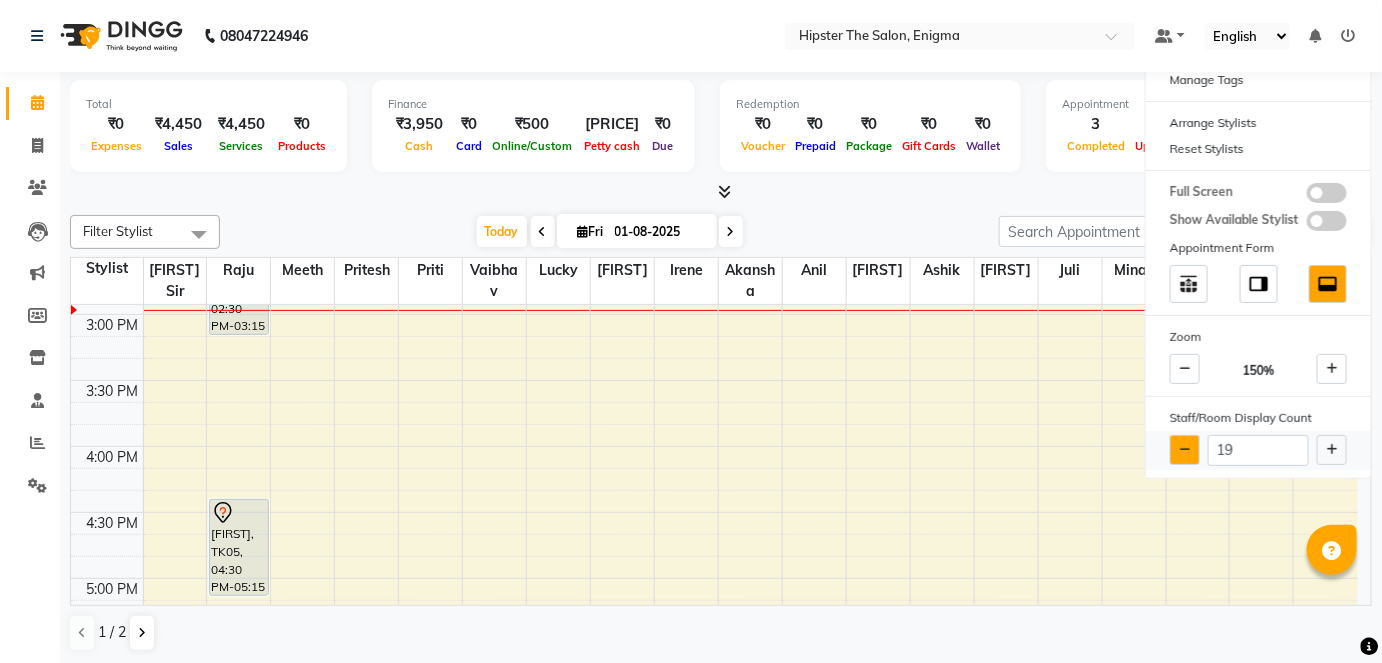 click at bounding box center (1185, 450) 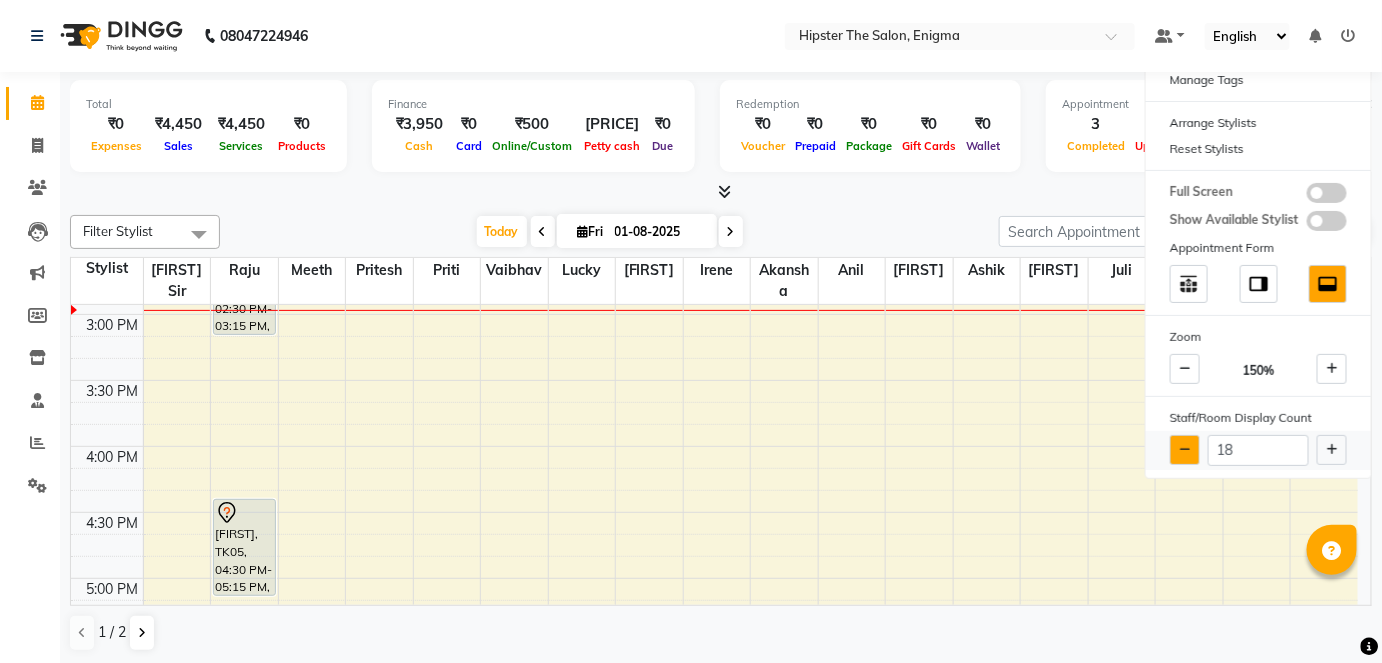 click at bounding box center (1185, 450) 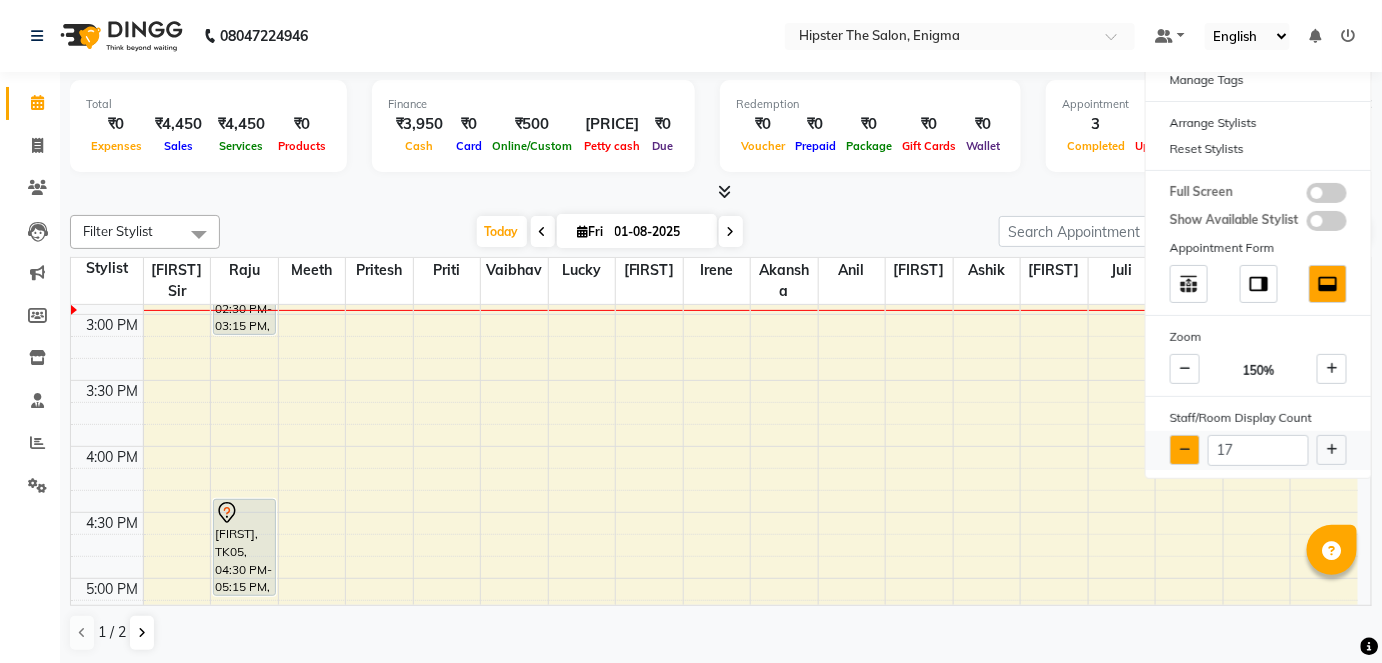 click at bounding box center [1185, 450] 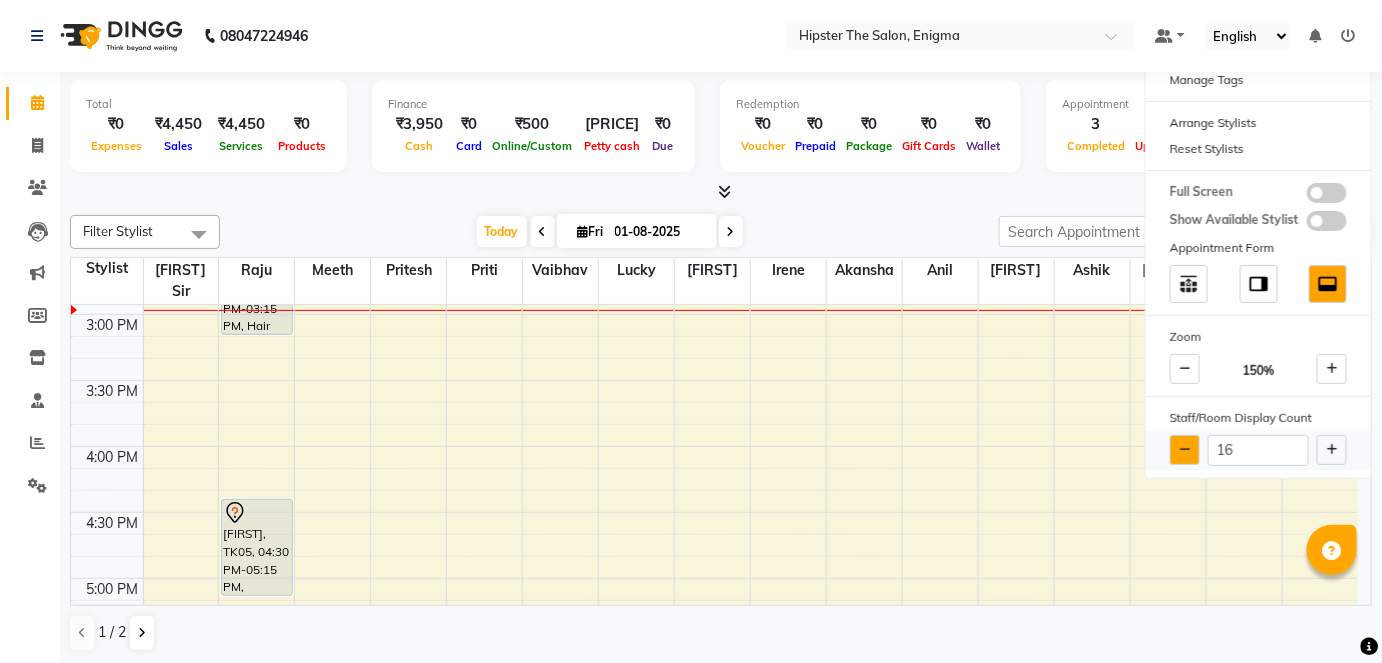 click at bounding box center [1185, 450] 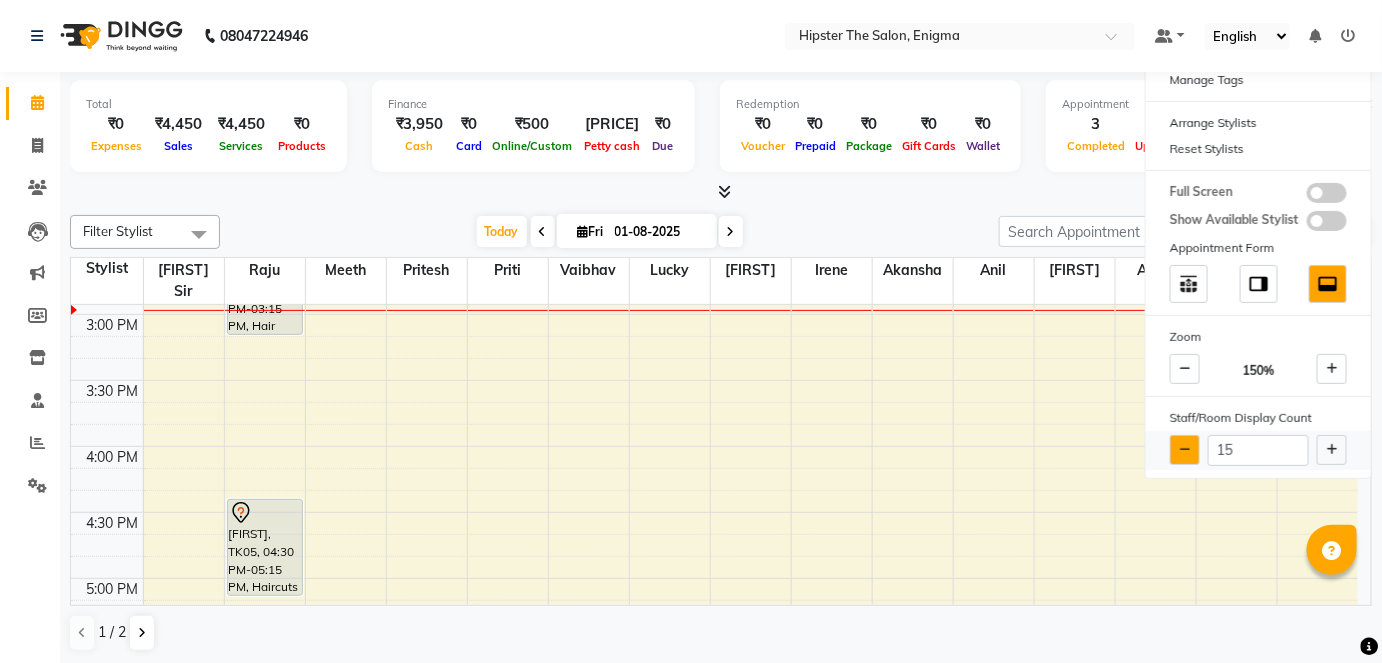click at bounding box center (1185, 450) 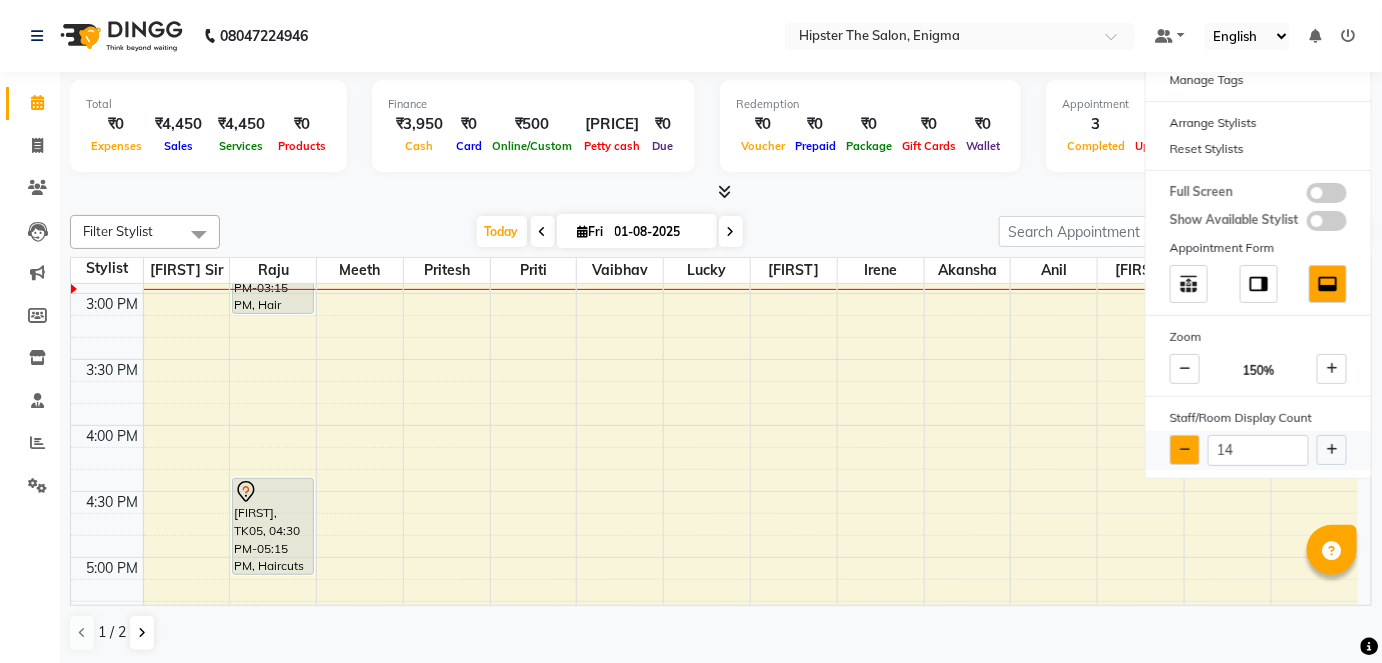 click at bounding box center (1185, 450) 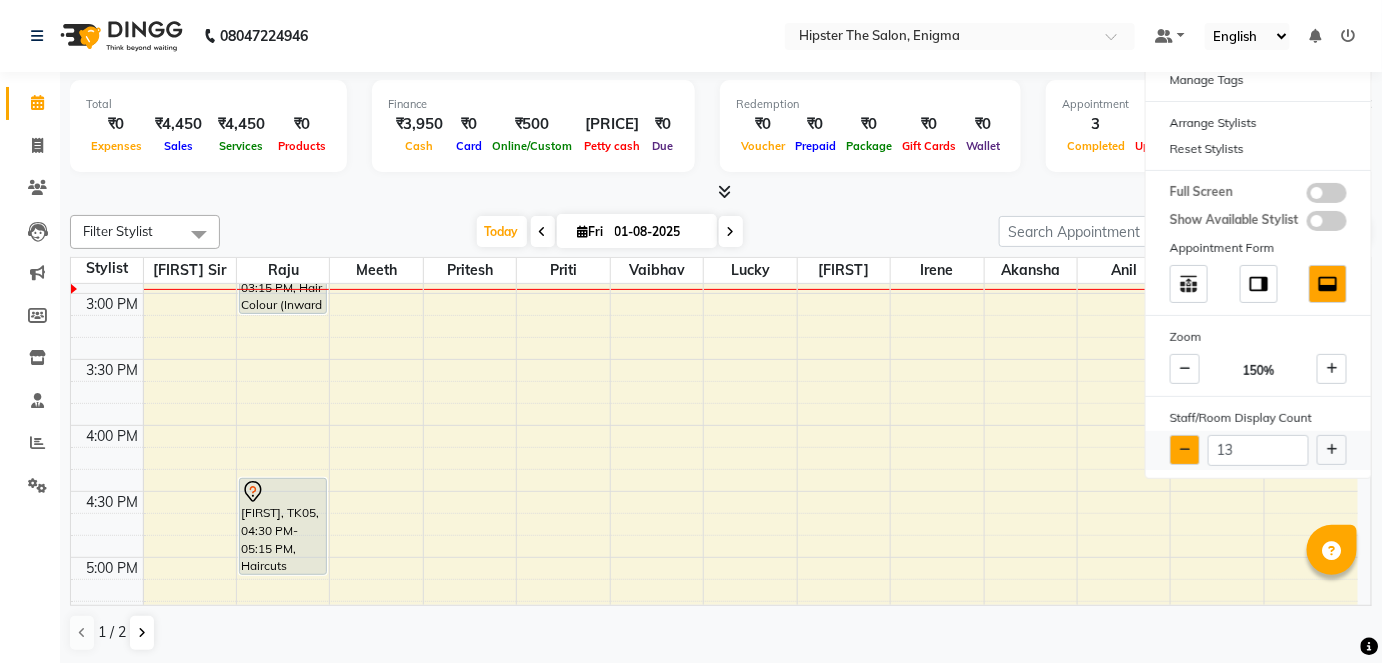 click at bounding box center [1185, 450] 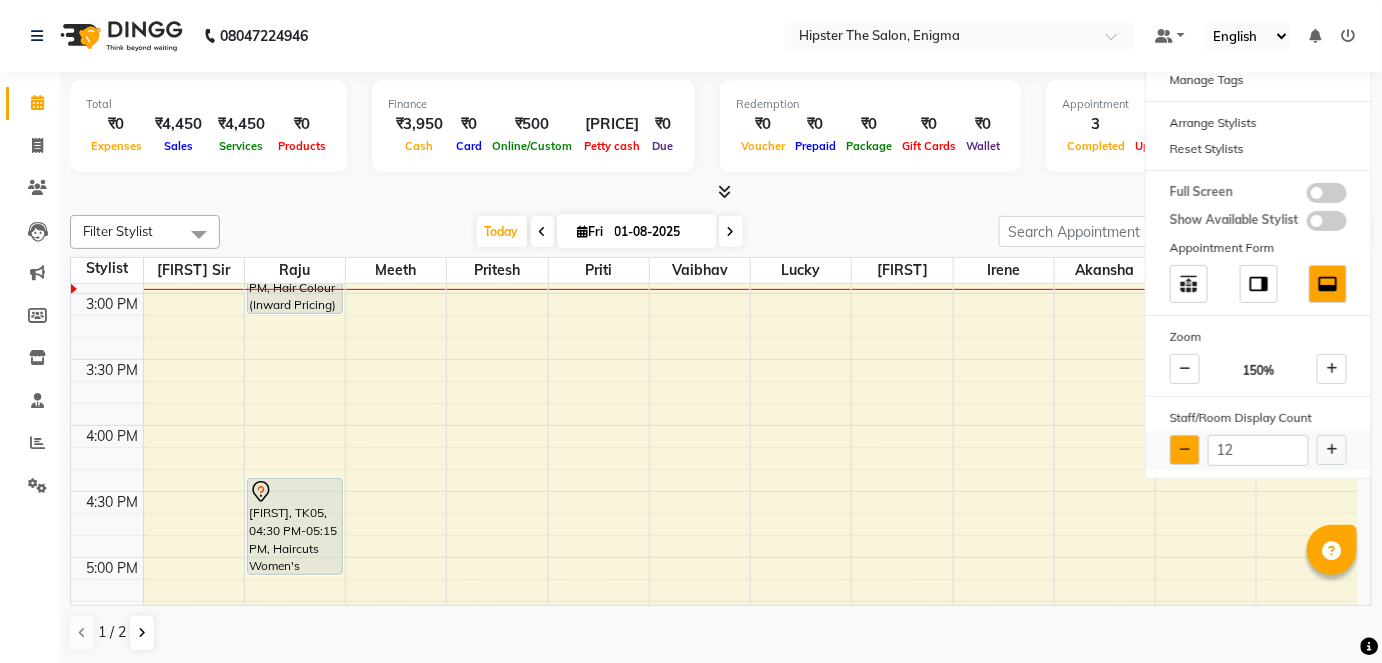 click at bounding box center (1185, 450) 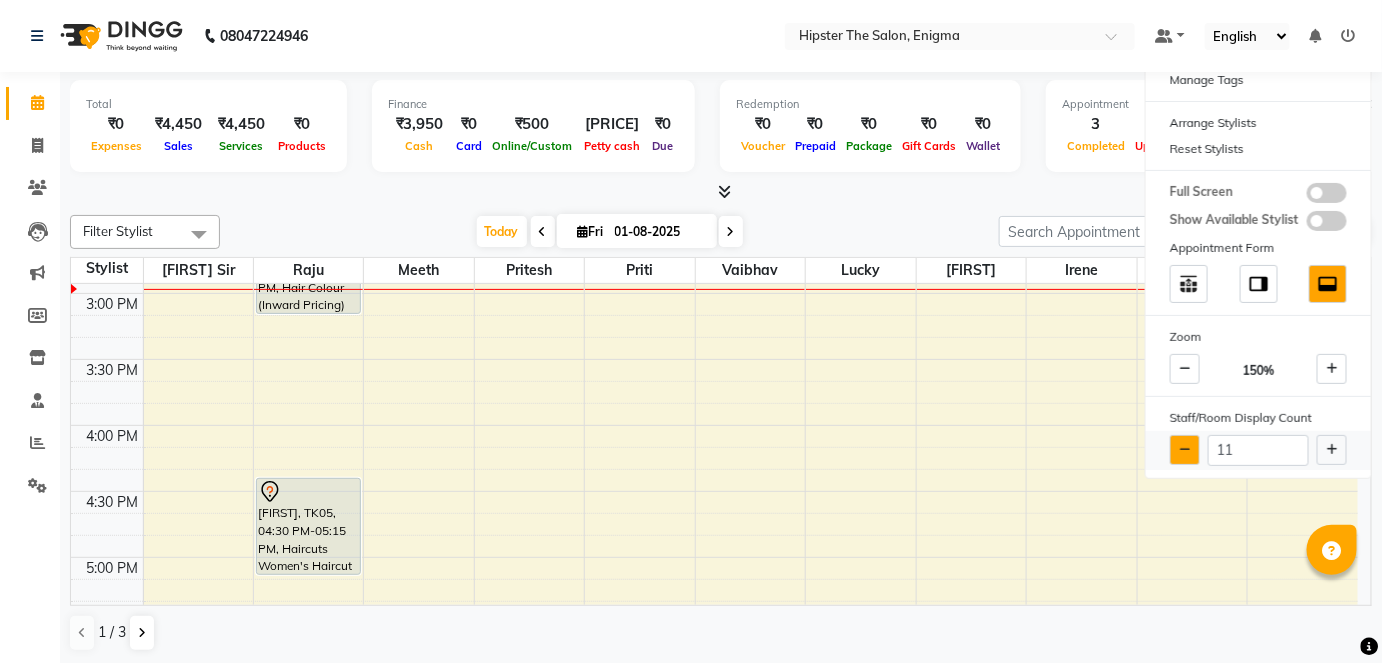 click at bounding box center (1185, 450) 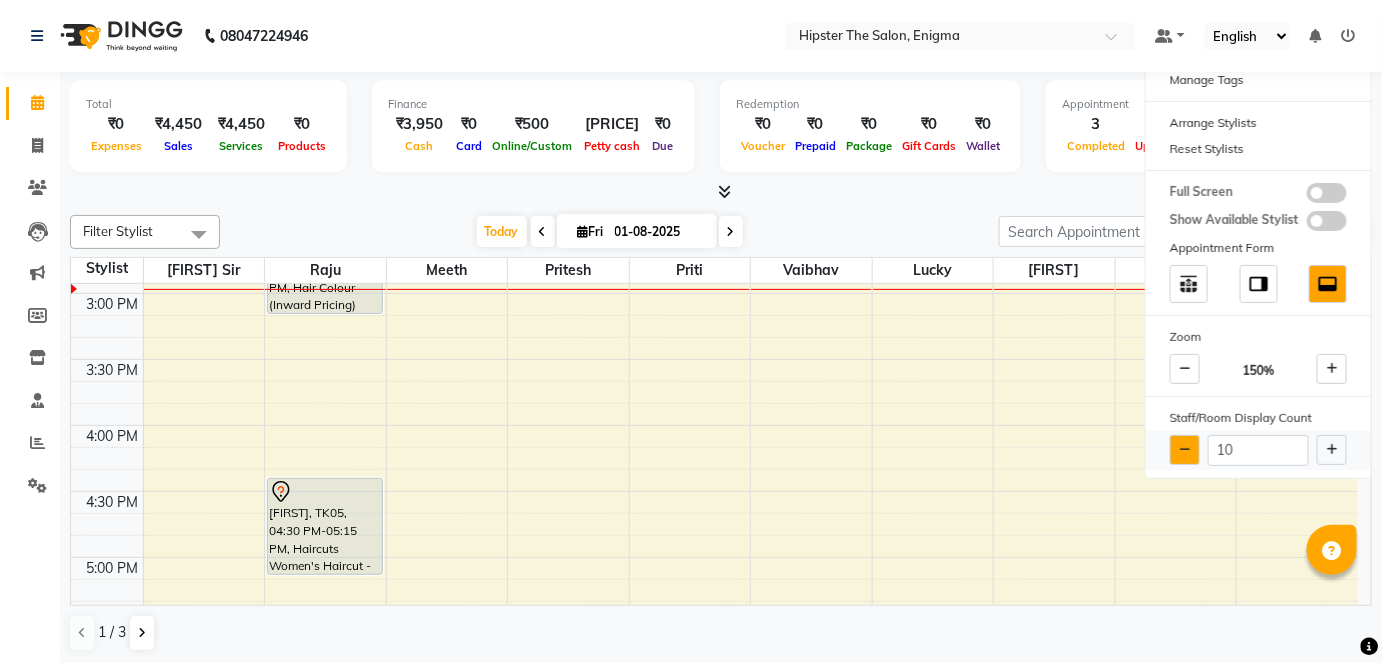 click at bounding box center (1185, 450) 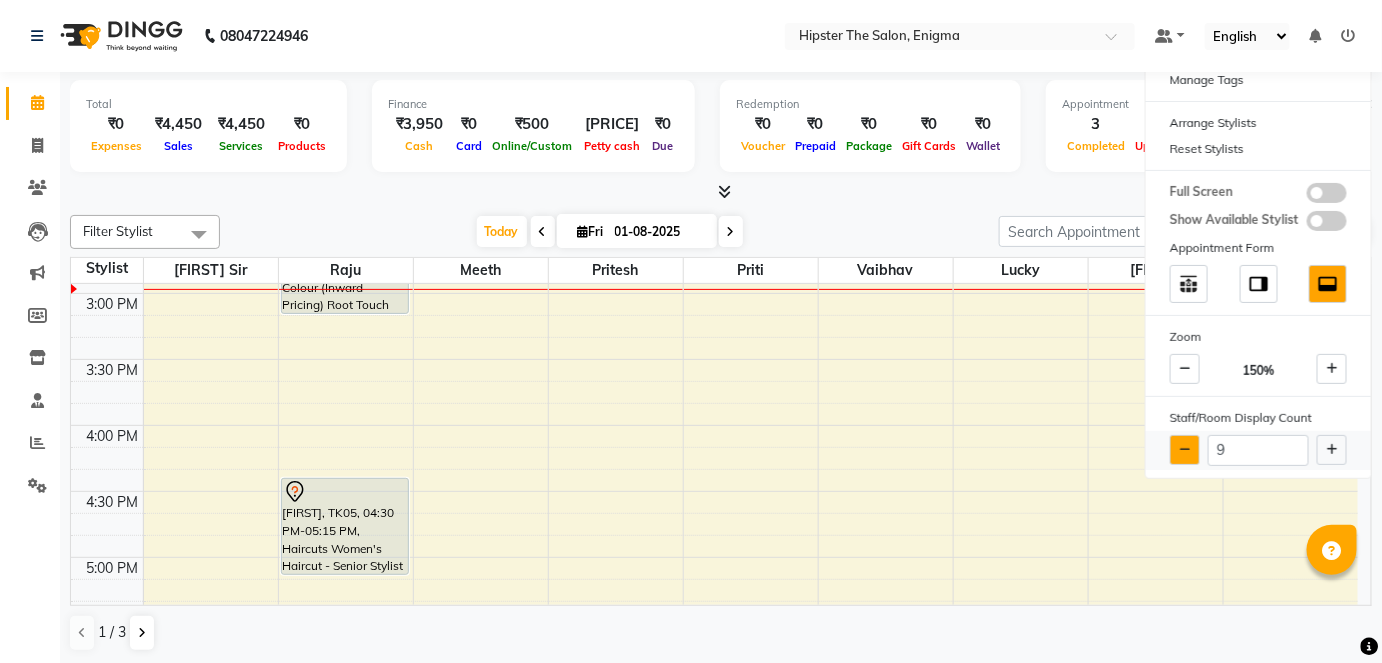click at bounding box center [1185, 450] 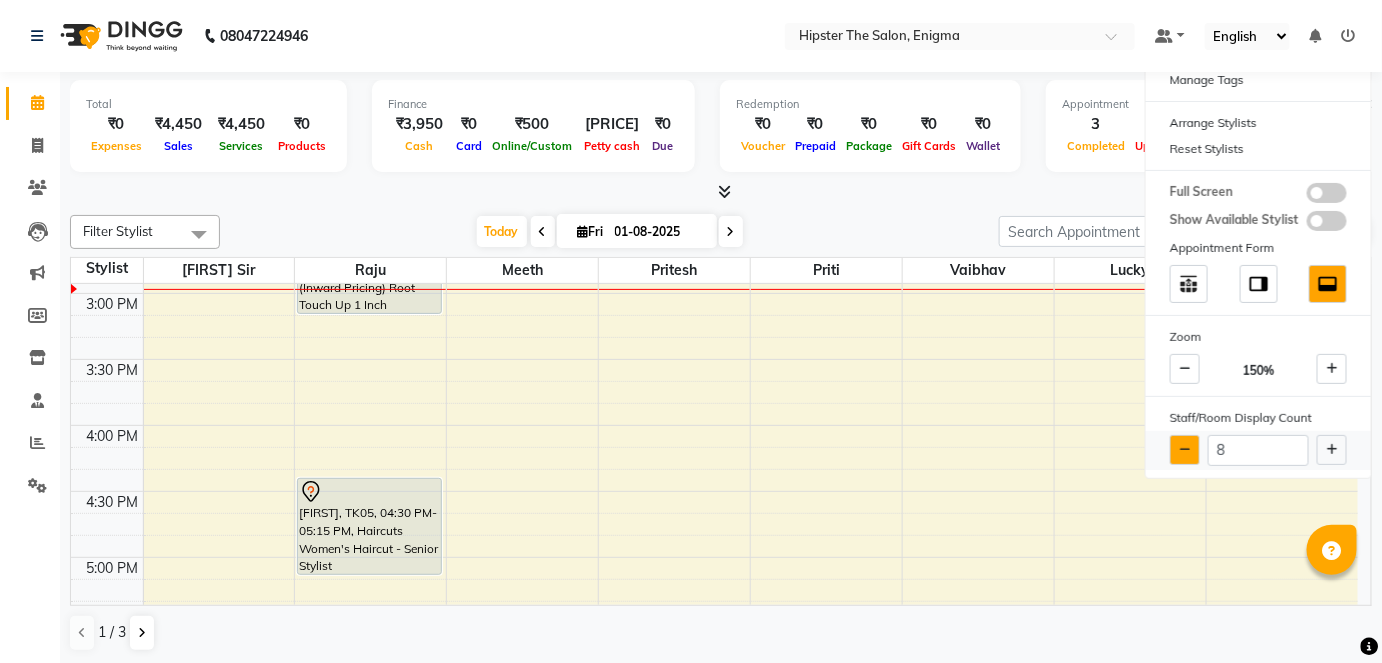 click at bounding box center [1185, 450] 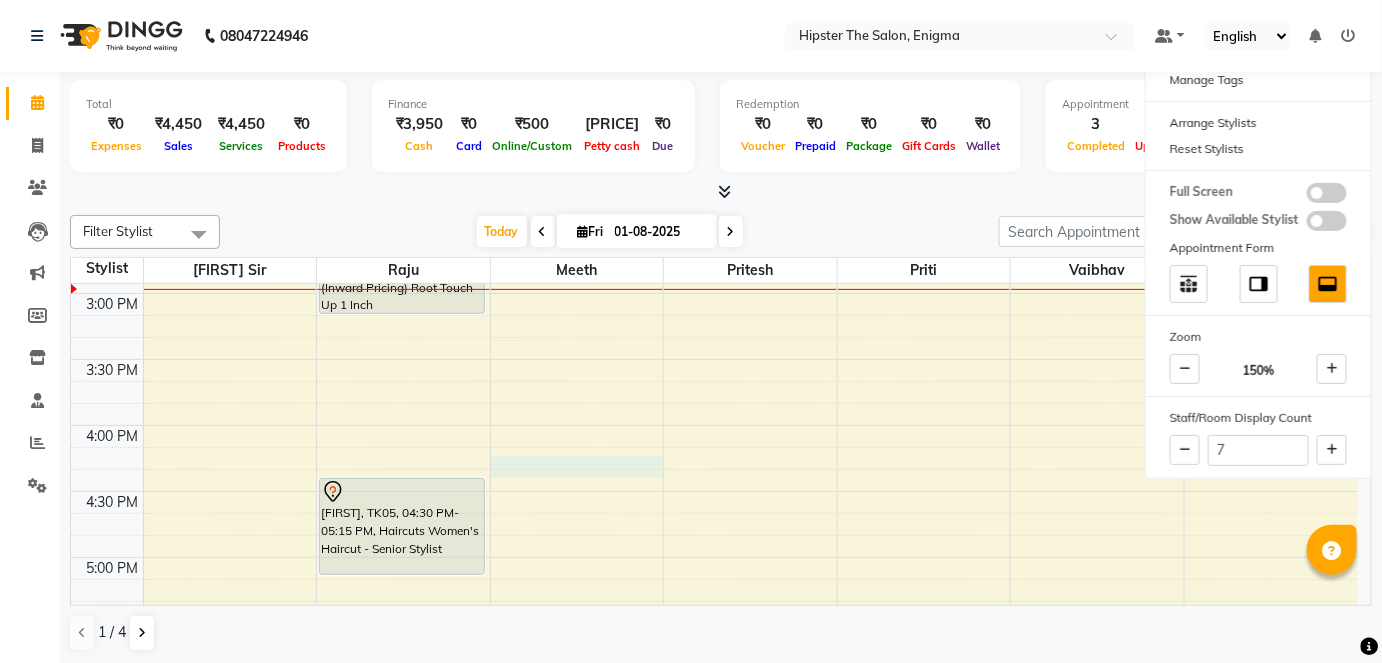 click on "8:00 AM 8:30 AM 9:00 AM 9:30 AM 10:00 AM 10:30 AM 11:00 AM 11:30 AM 12:00 PM 12:30 PM 1:00 PM 1:30 PM 2:00 PM 2:30 PM 3:00 PM 3:30 PM 4:00 PM 4:30 PM 5:00 PM 5:30 PM 6:00 PM 6:30 PM 7:00 PM 7:30 PM 8:00 PM 8:30 PM 9:00 PM 9:30 PM     [FIRST], TK04, 11:55 AM-12:40 PM, Head Massage Head Massage Aroma Oil,Hair Wash & Blast Dry Hair Wash & Blast Dry - Women's             [FIRST], TK01, 02:30 PM-03:15 PM, Hair Colour (Inward Pricing) Root Touch Up 1 Inch             [FIRST], TK05, 04:30 PM-05:15 PM, Haircuts Women's Haircut - Senior Stylist     [FIRST], TK03, 12:00 PM-12:30 PM, Haircuts Men's Haircut - Junior Stylist     [FIRST], TK02, 11:45 AM-02:40 PM, Pedicure Aroma Pedicure,Manicure Aroma Manicure,Gel Polish Gel Polish Hand,Gel Polish Gel Polish Feet" at bounding box center (714, 293) 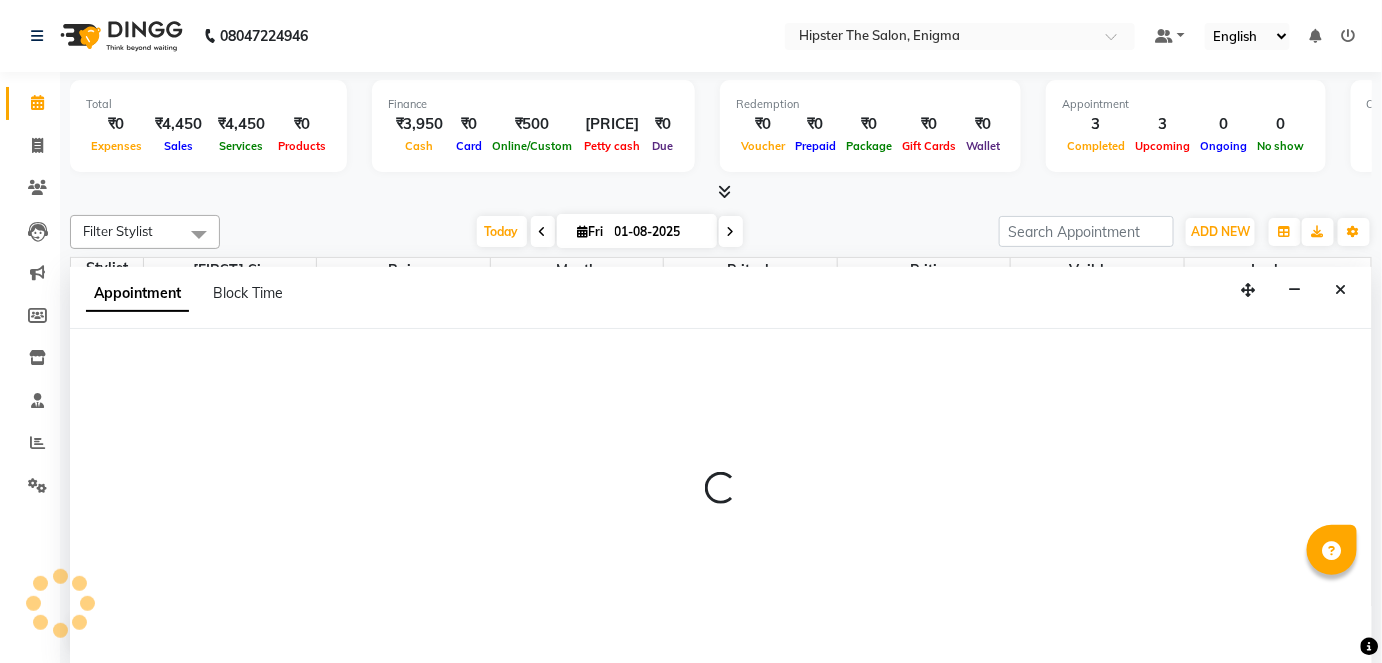 scroll, scrollTop: 0, scrollLeft: 0, axis: both 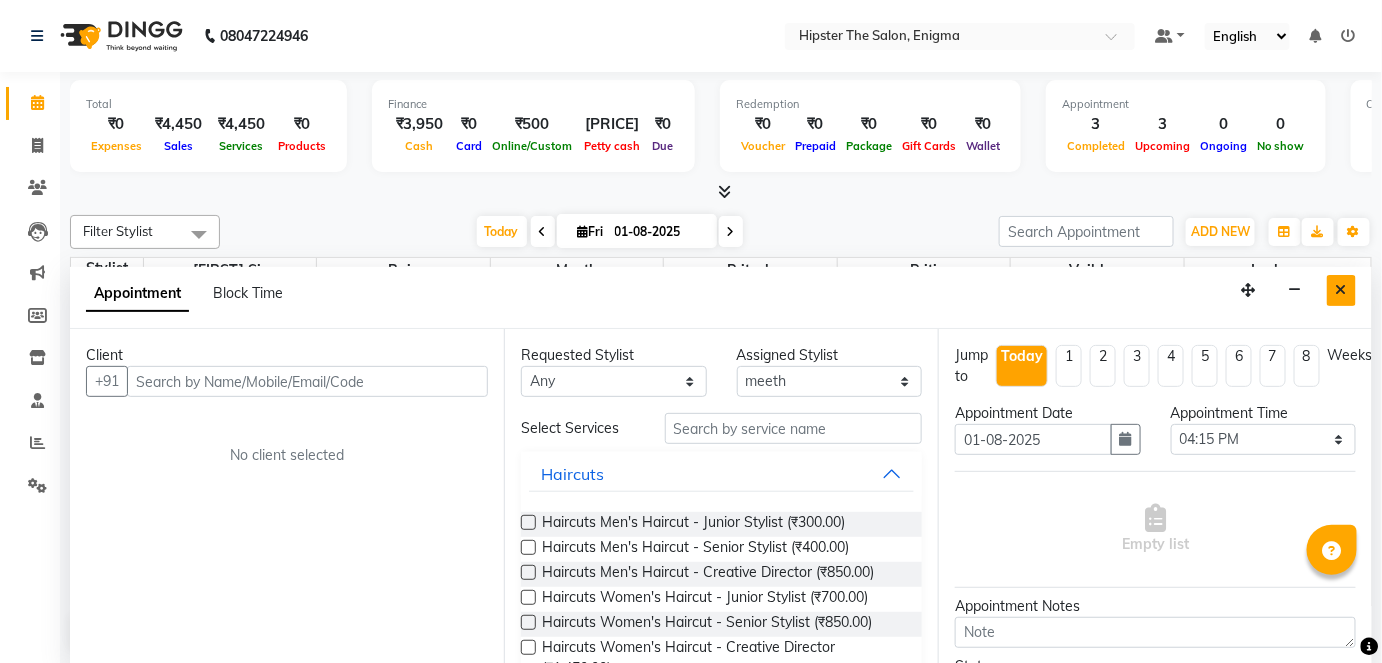 click at bounding box center [1341, 290] 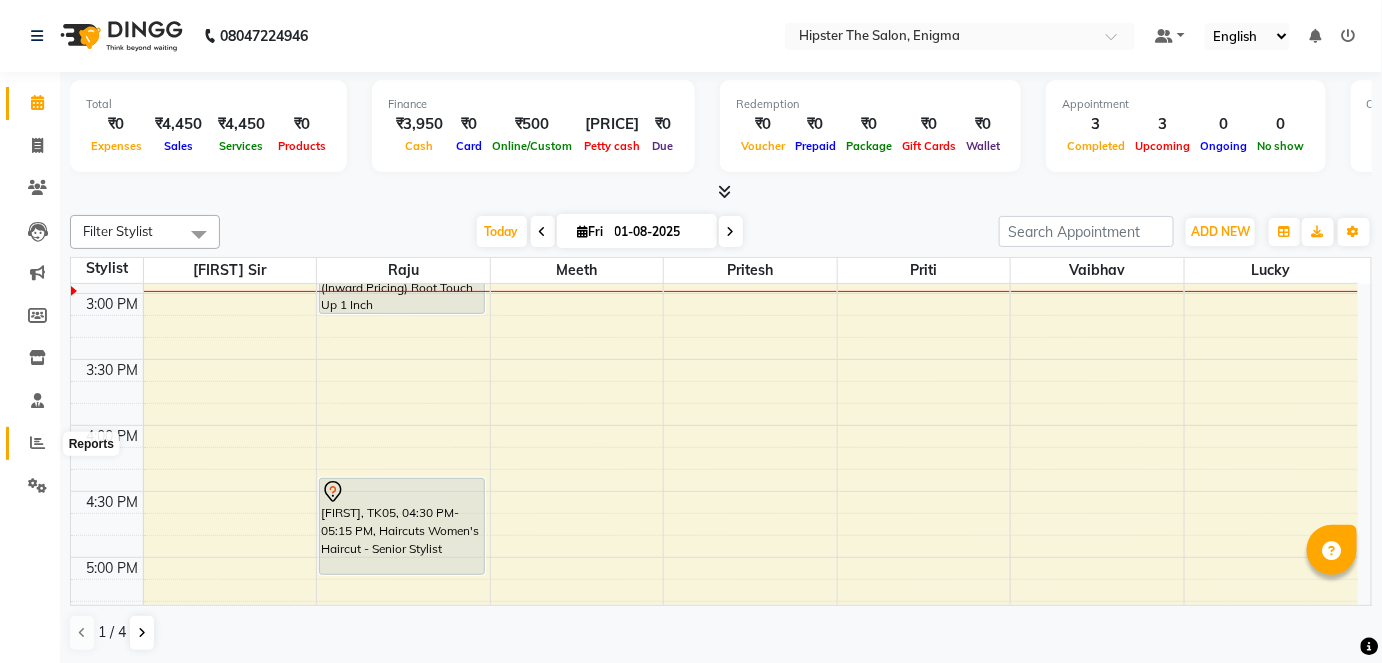 click 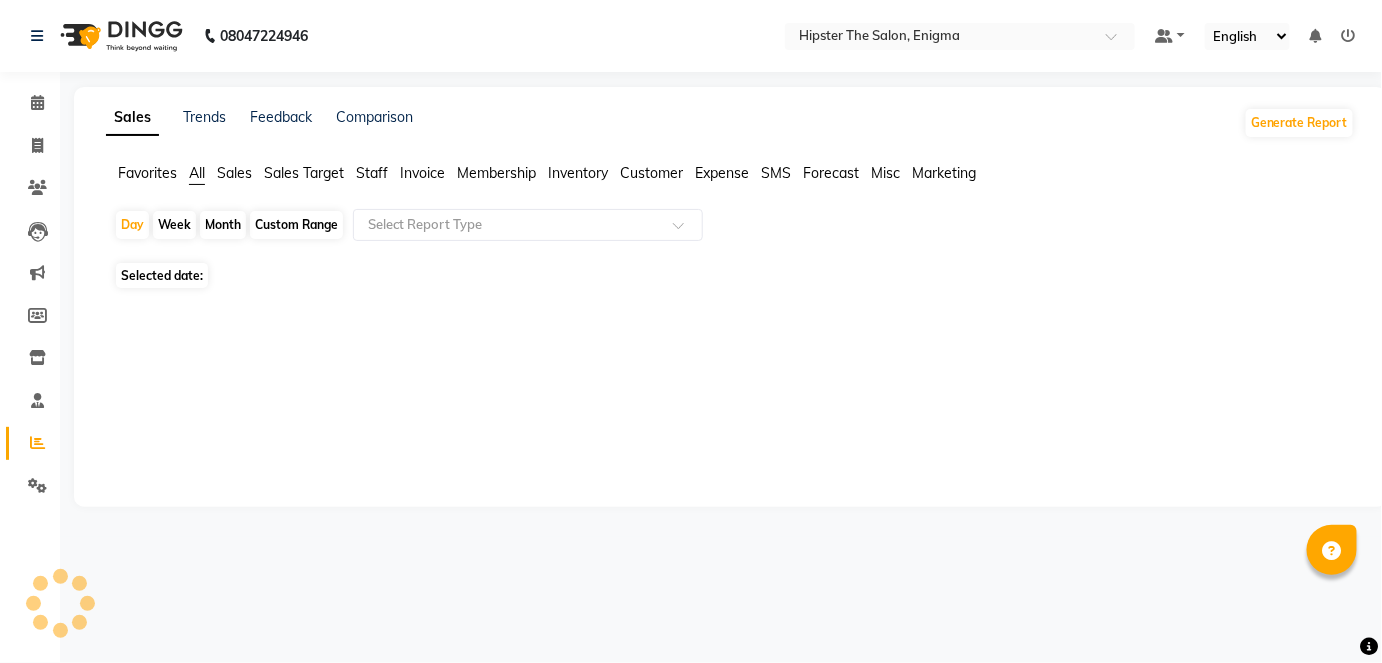 scroll, scrollTop: 0, scrollLeft: 0, axis: both 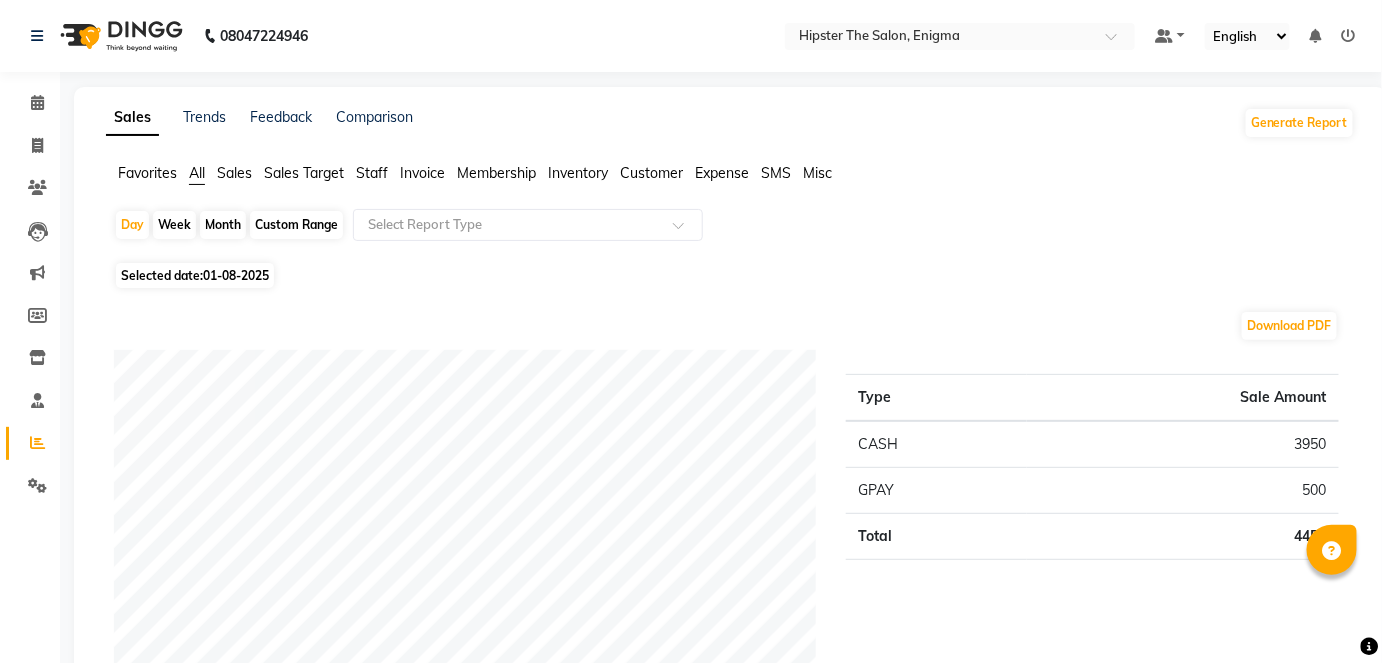 click on "Custom Range" 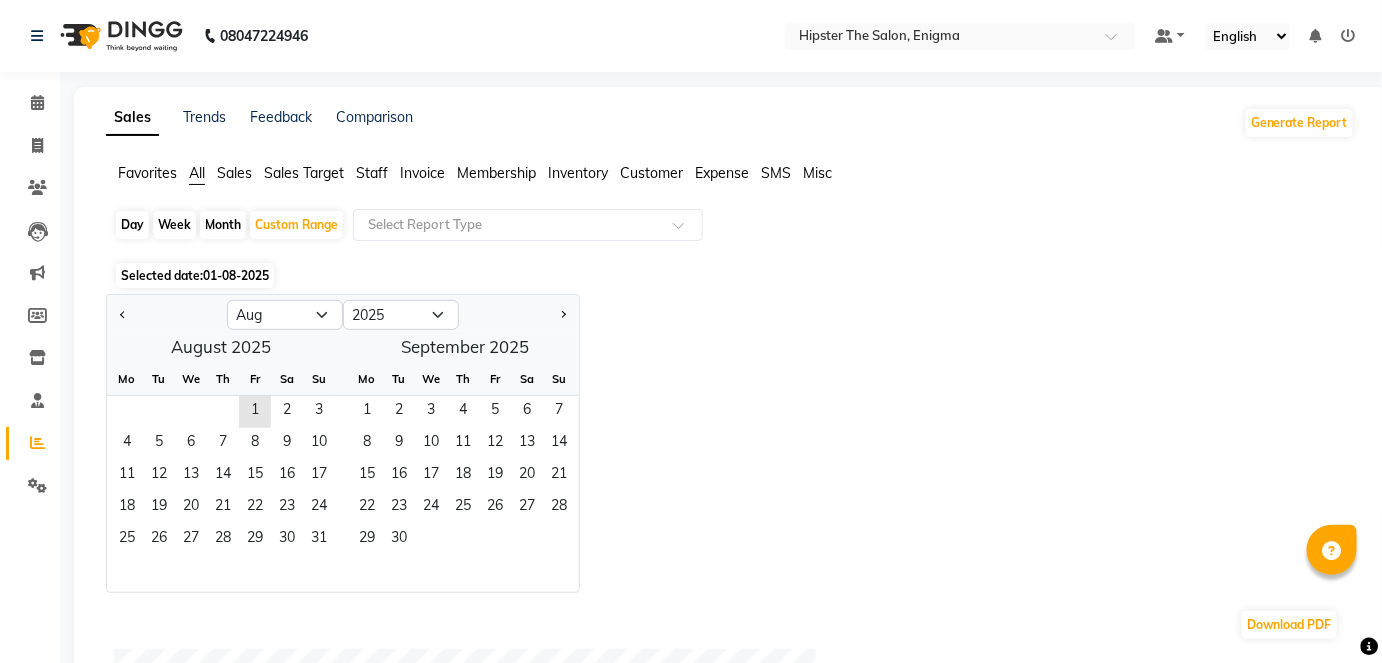 click 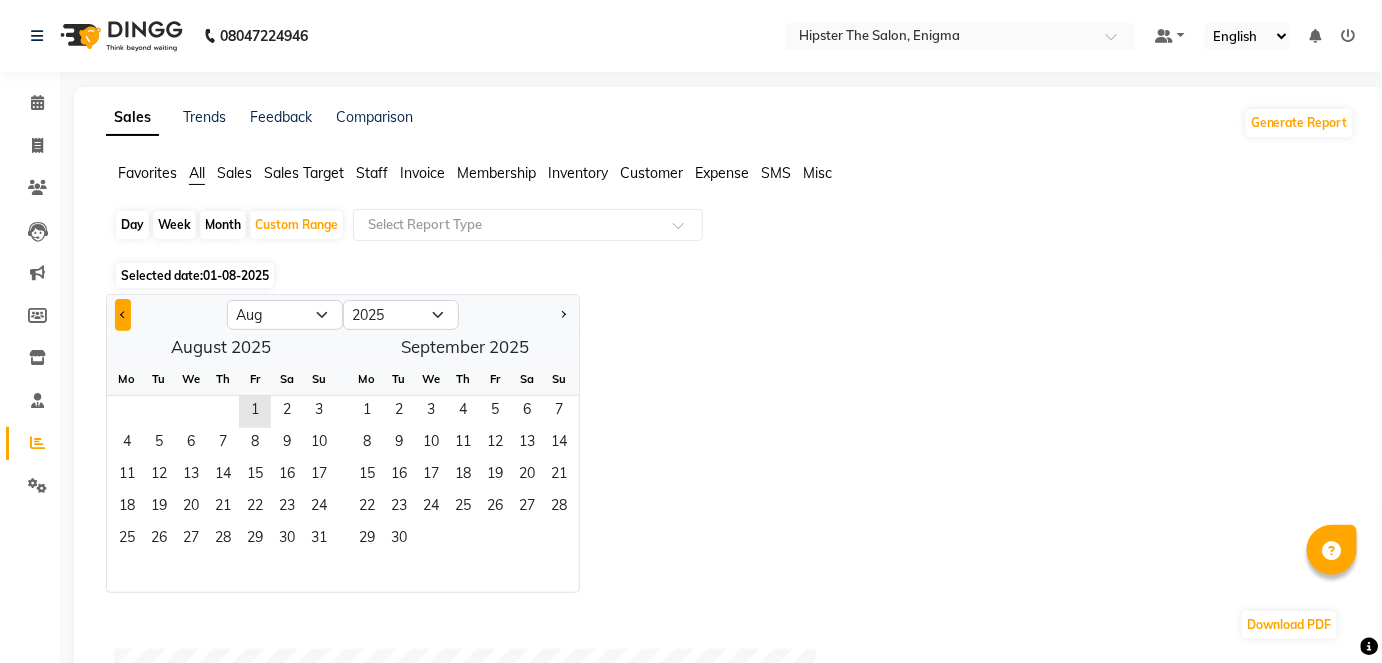 click 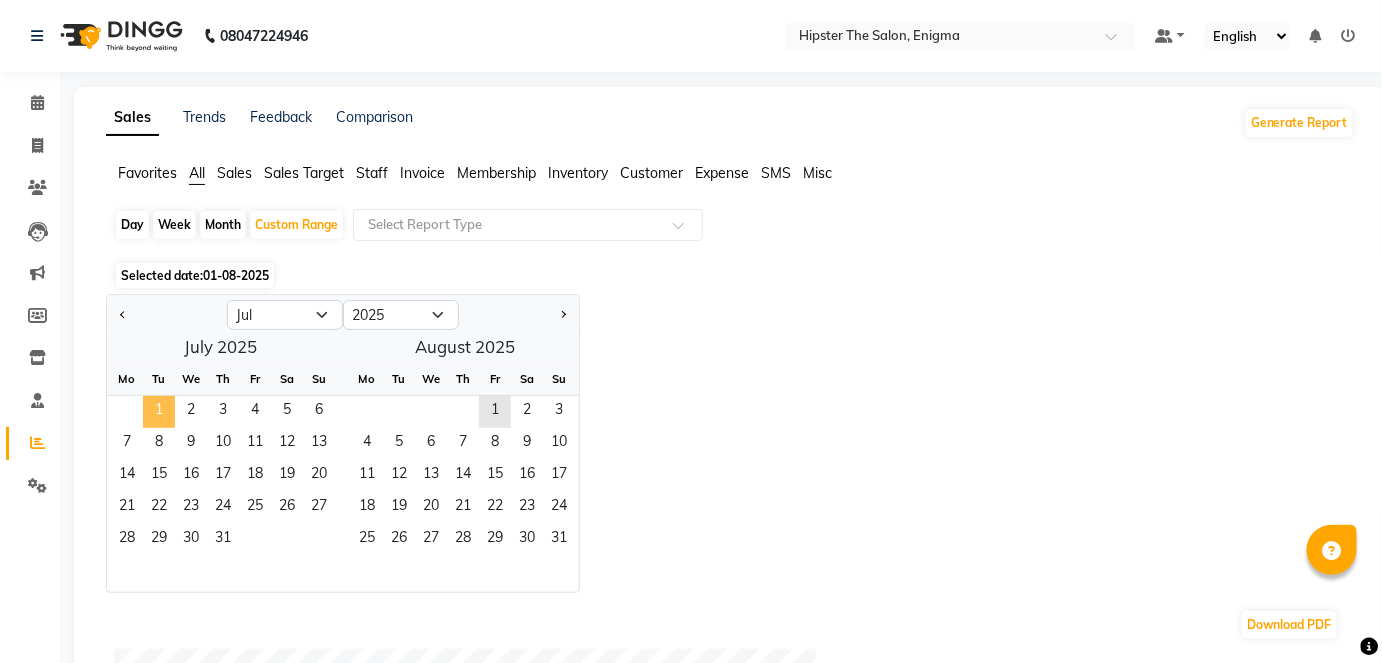 click on "1" 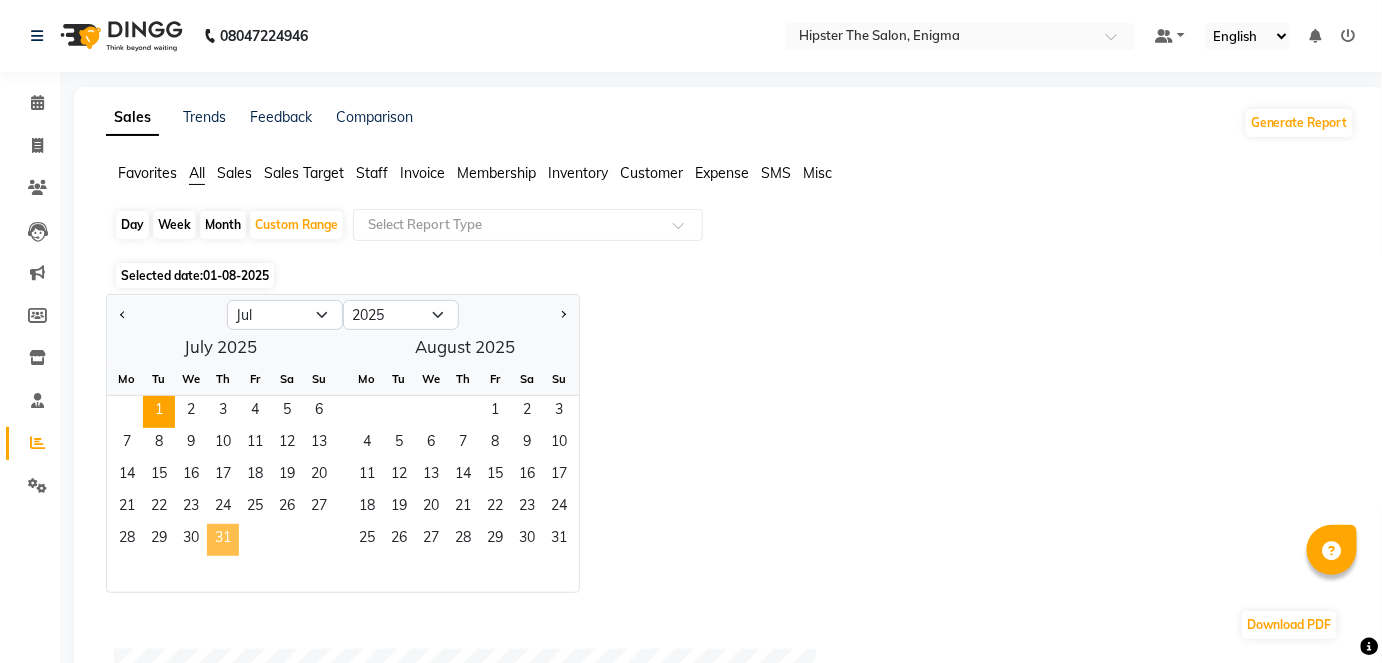 click on "31" 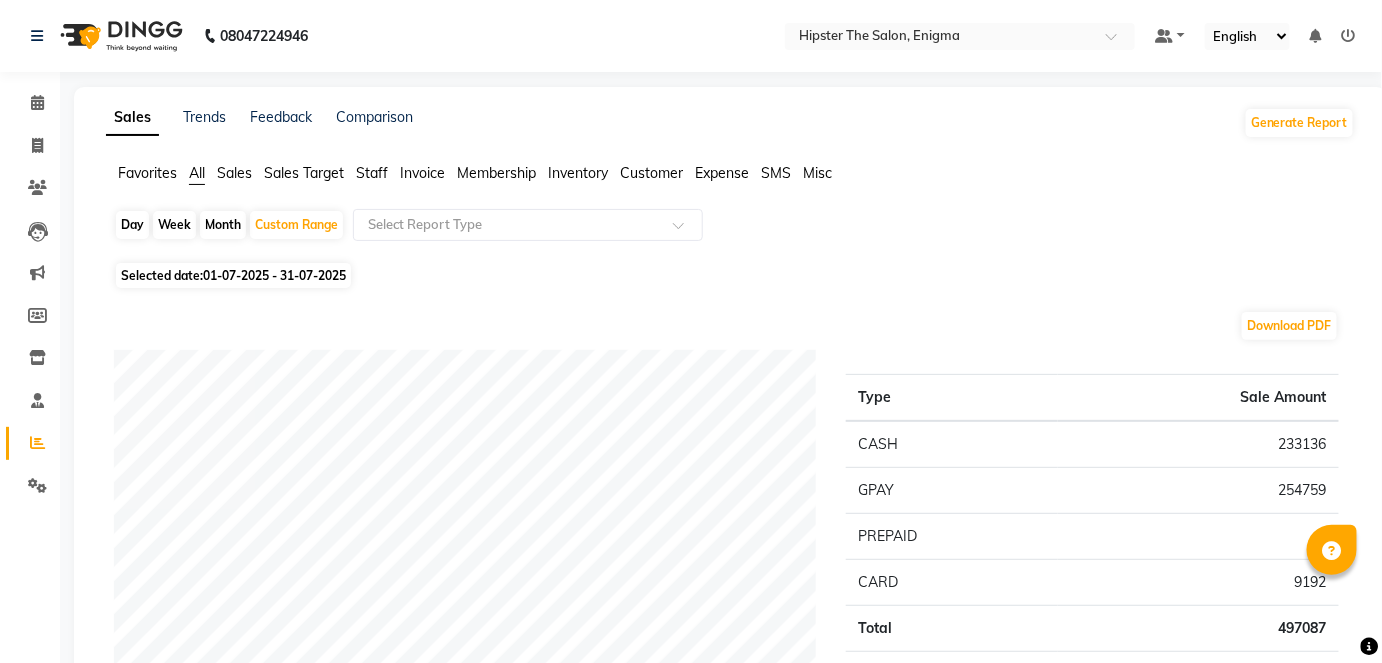 click on "Staff" 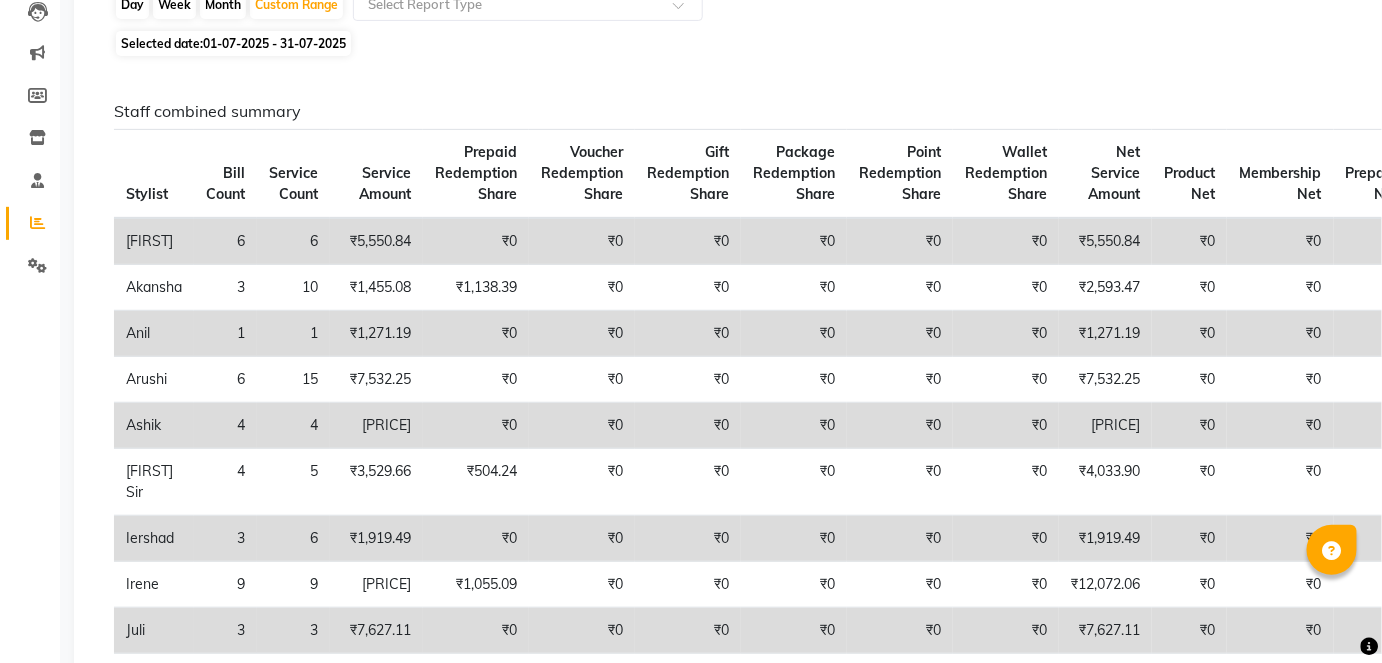 scroll, scrollTop: 0, scrollLeft: 0, axis: both 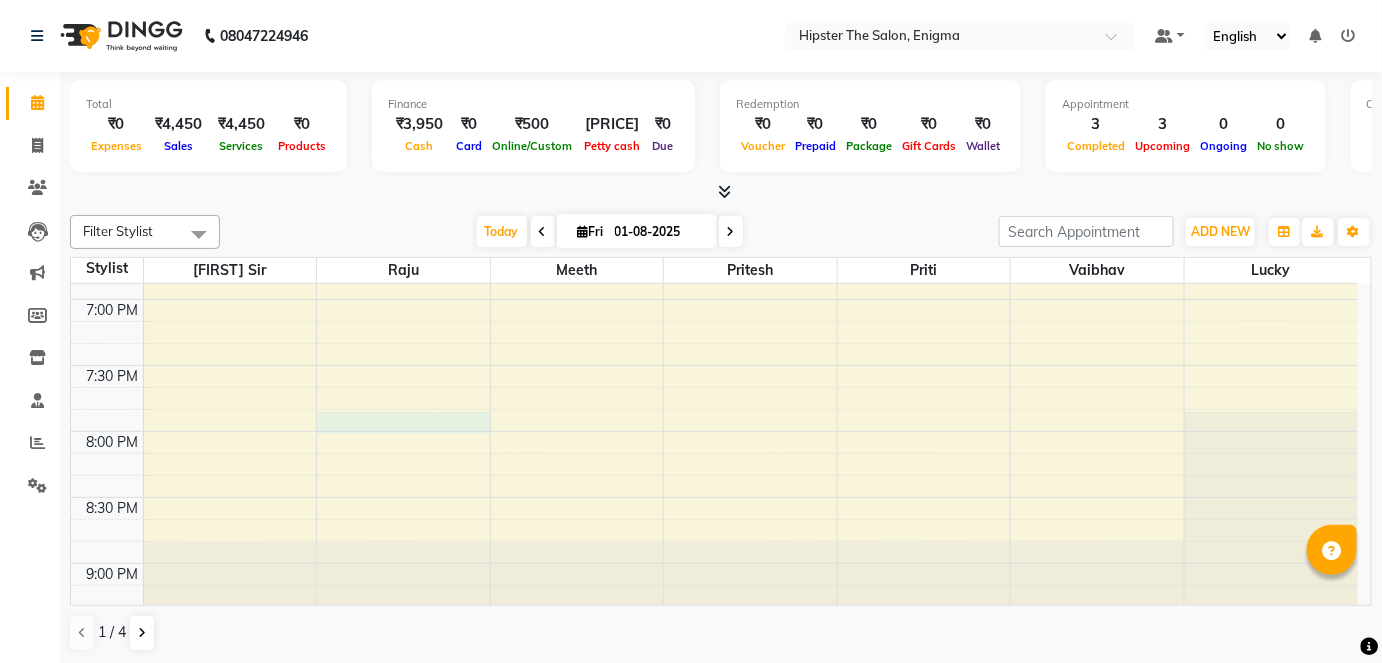 click on "8:00 AM 8:30 AM 9:00 AM 9:30 AM 10:00 AM 10:30 AM 11:00 AM 11:30 AM 12:00 PM 12:30 PM 1:00 PM 1:30 PM 2:00 PM 2:30 PM 3:00 PM 3:30 PM 4:00 PM 4:30 PM 5:00 PM 5:30 PM 6:00 PM 6:30 PM 7:00 PM 7:30 PM 8:00 PM 8:30 PM 9:00 PM 9:30 PM     [FIRST], TK04, 11:55 AM-12:40 PM, Head Massage Head Massage Aroma Oil,Hair Wash & Blast Dry Hair Wash & Blast Dry - Women's             [FIRST], TK01, 02:30 PM-03:15 PM, Hair Colour (Inward Pricing) Root Touch Up 1 Inch             [FIRST], TK05, 04:30 PM-05:15 PM, Haircuts Women's Haircut - Senior Stylist     [FIRST], TK03, 12:00 PM-12:30 PM, Haircuts Men's Haircut - Junior Stylist     [FIRST], TK02, 11:45 AM-02:40 PM, Pedicure Aroma Pedicure,Manicure Aroma Manicure,Gel Polish Gel Polish Hand,Gel Polish Gel Polish Feet" at bounding box center (714, -229) 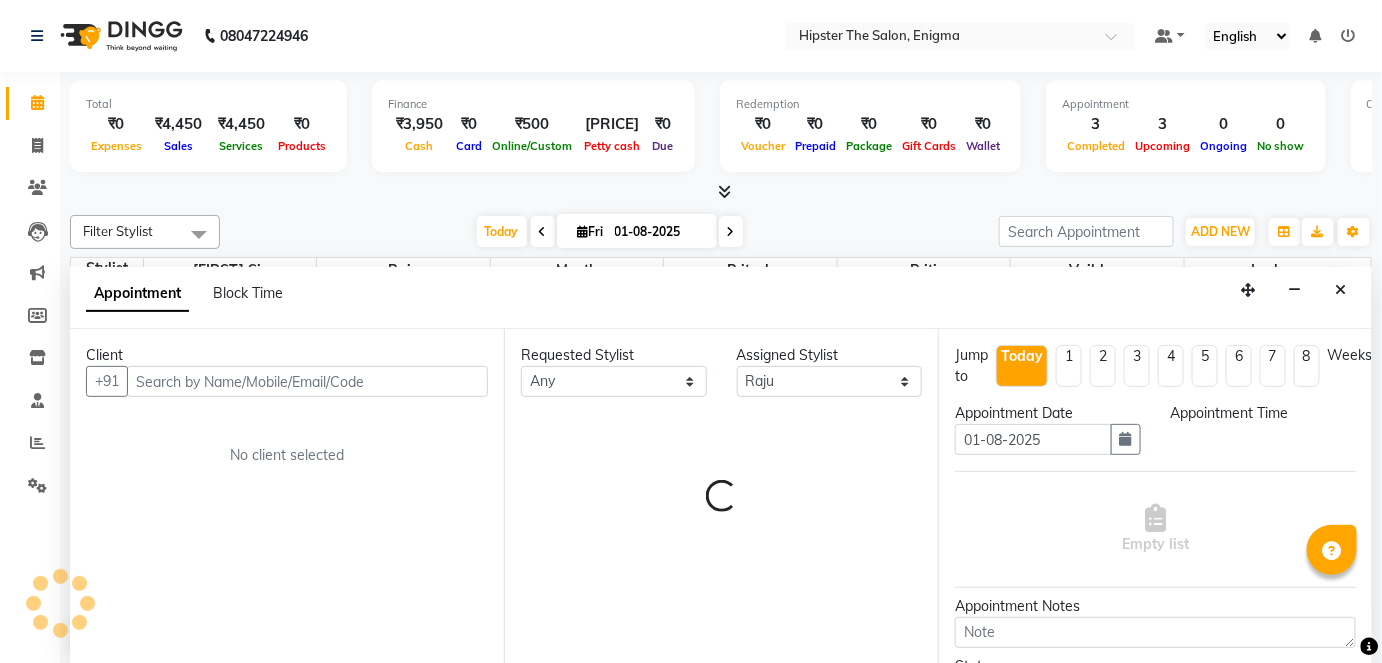scroll, scrollTop: 0, scrollLeft: 0, axis: both 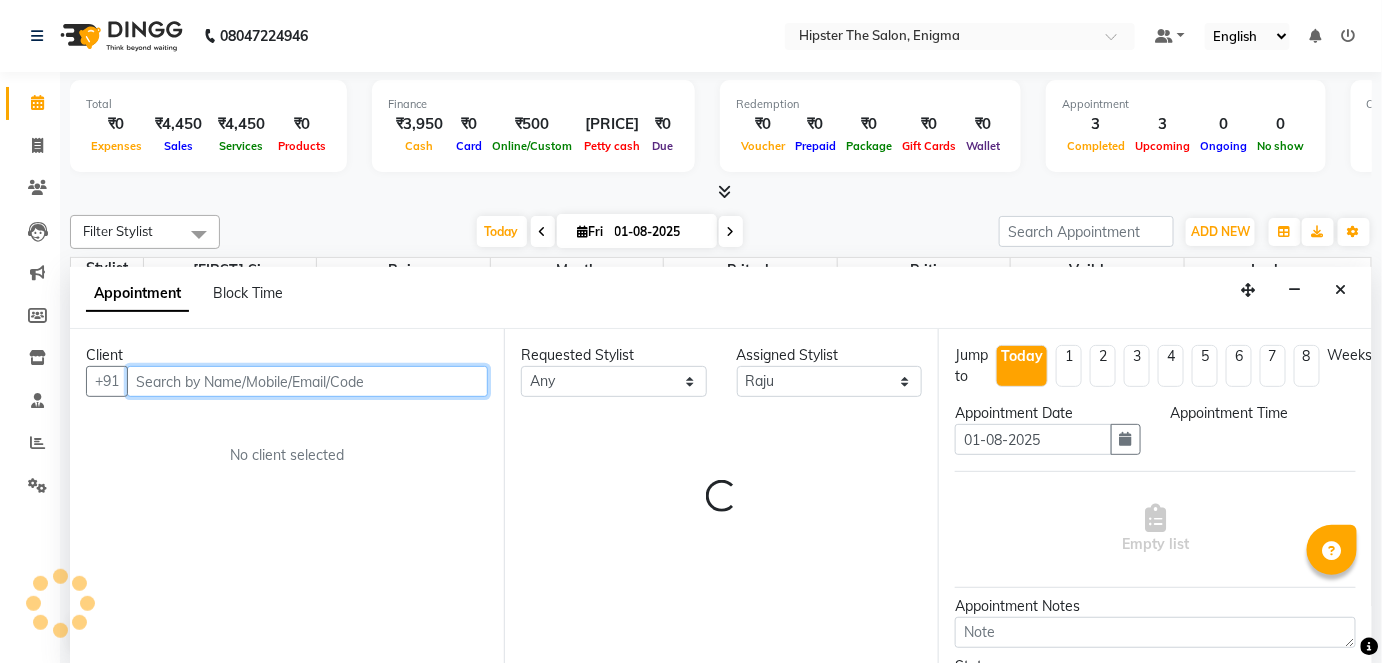 select on "1200" 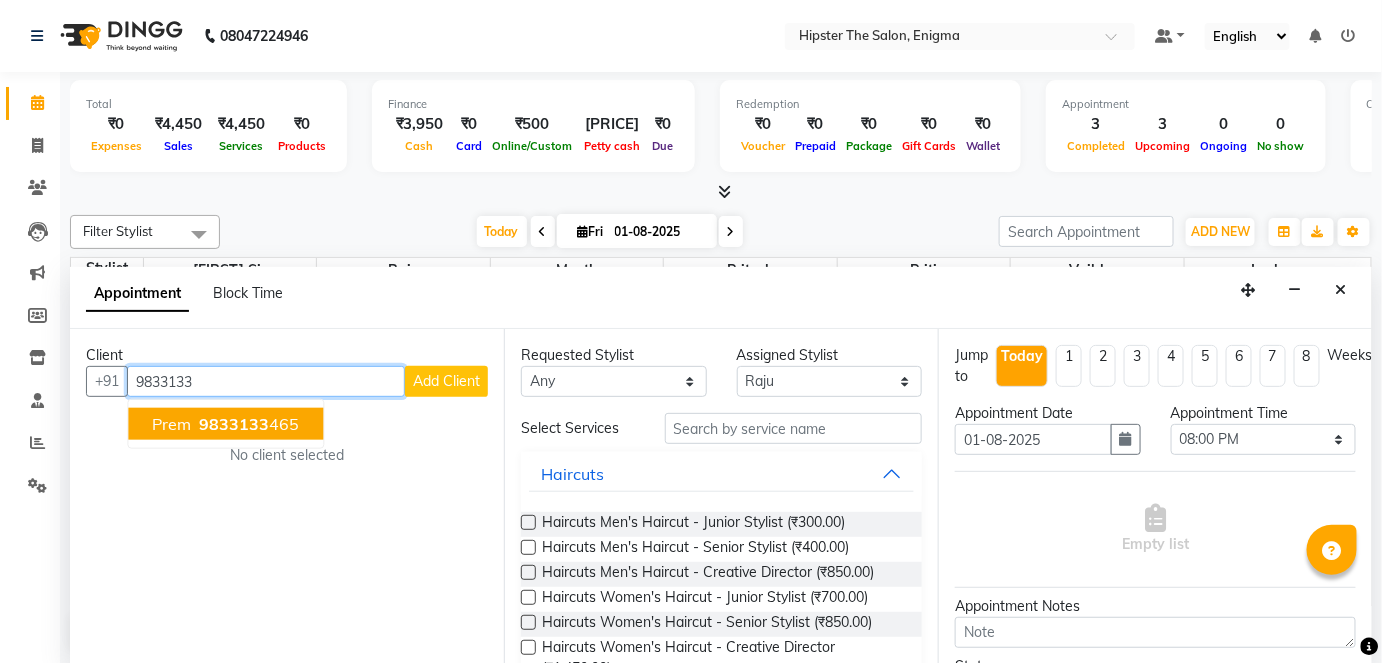 click on "9833133" at bounding box center [234, 424] 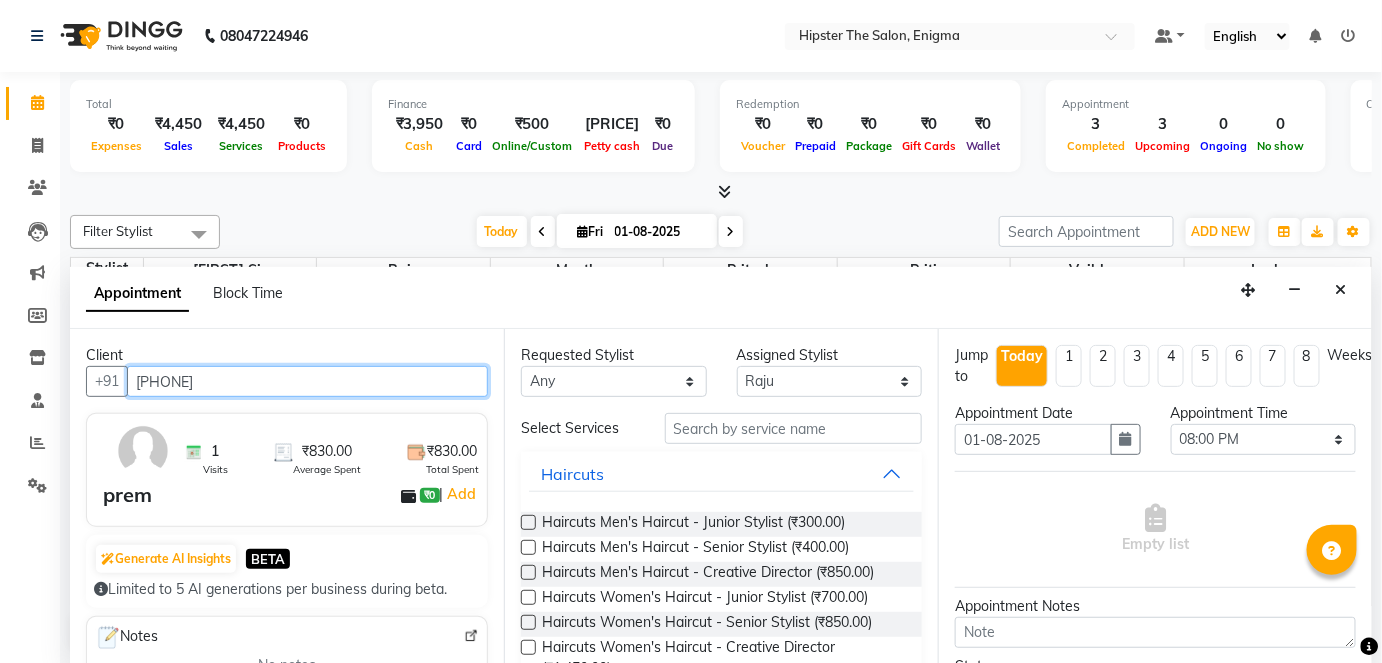 type on "[PHONE]" 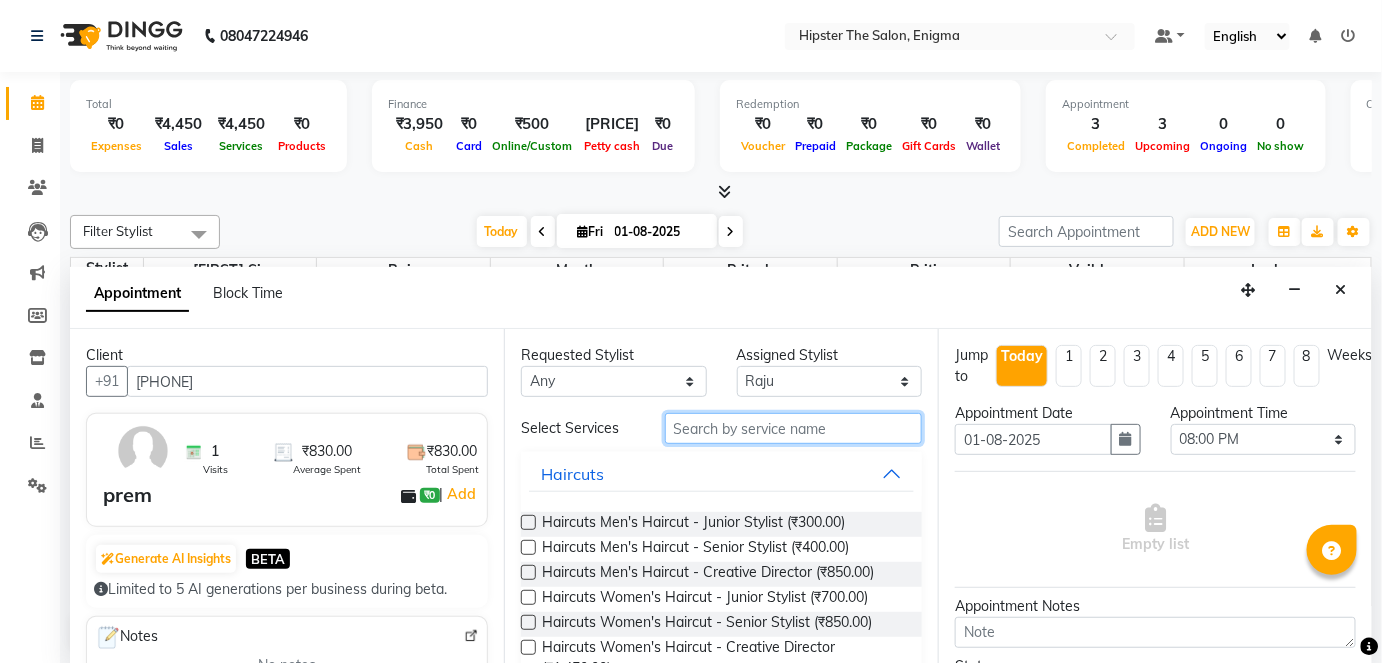 click at bounding box center [793, 428] 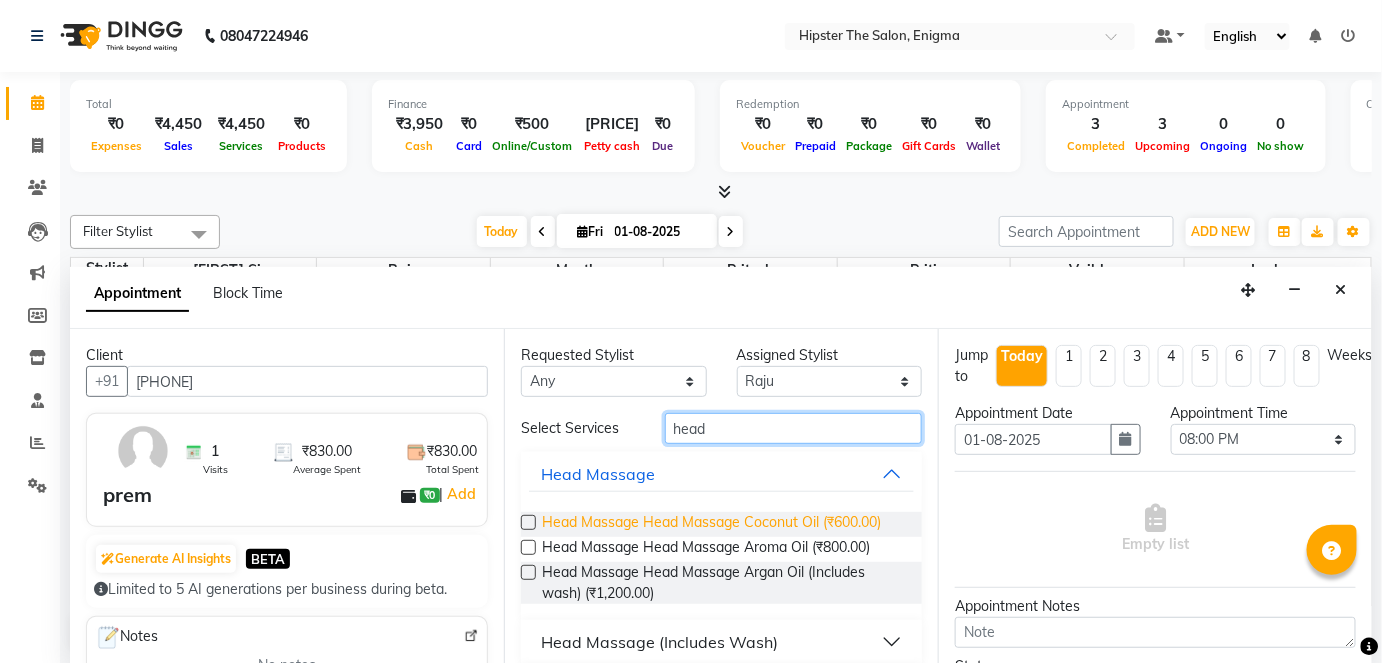 type on "head" 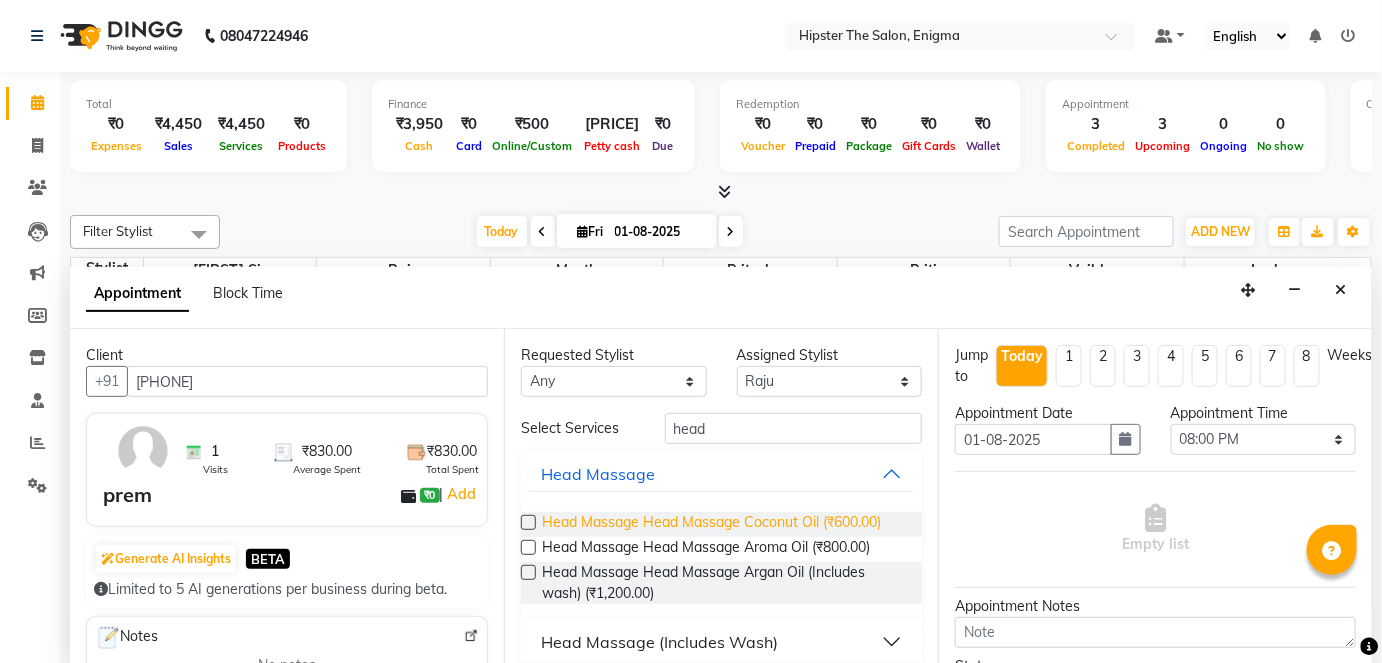 click on "Head Massage Head Massage Coconut Oil (₹600.00)" at bounding box center (711, 524) 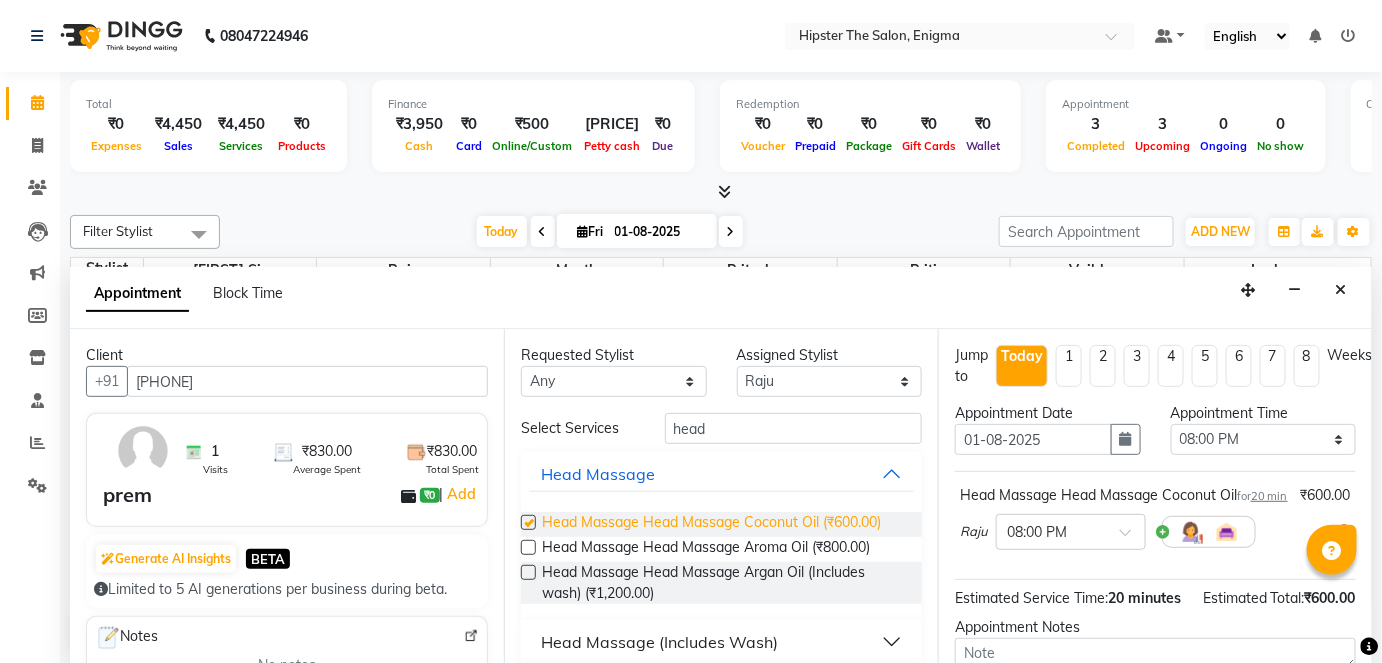 checkbox on "false" 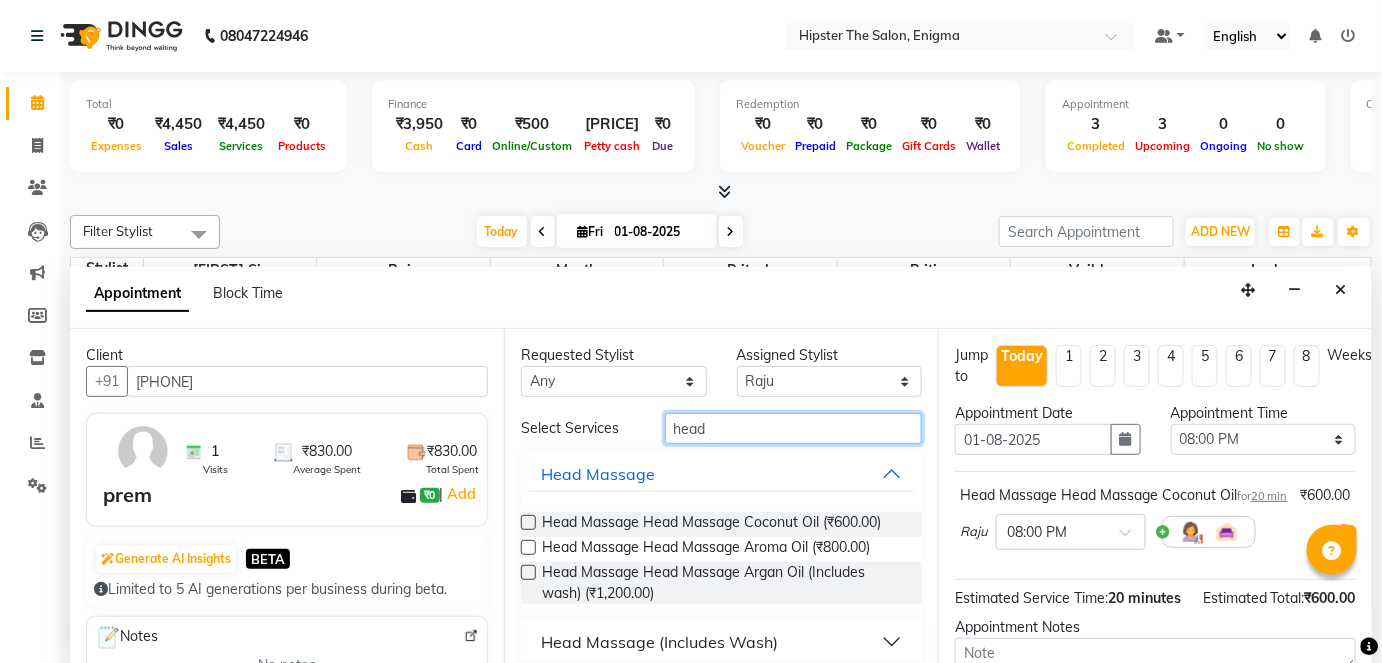 click on "head" at bounding box center (793, 428) 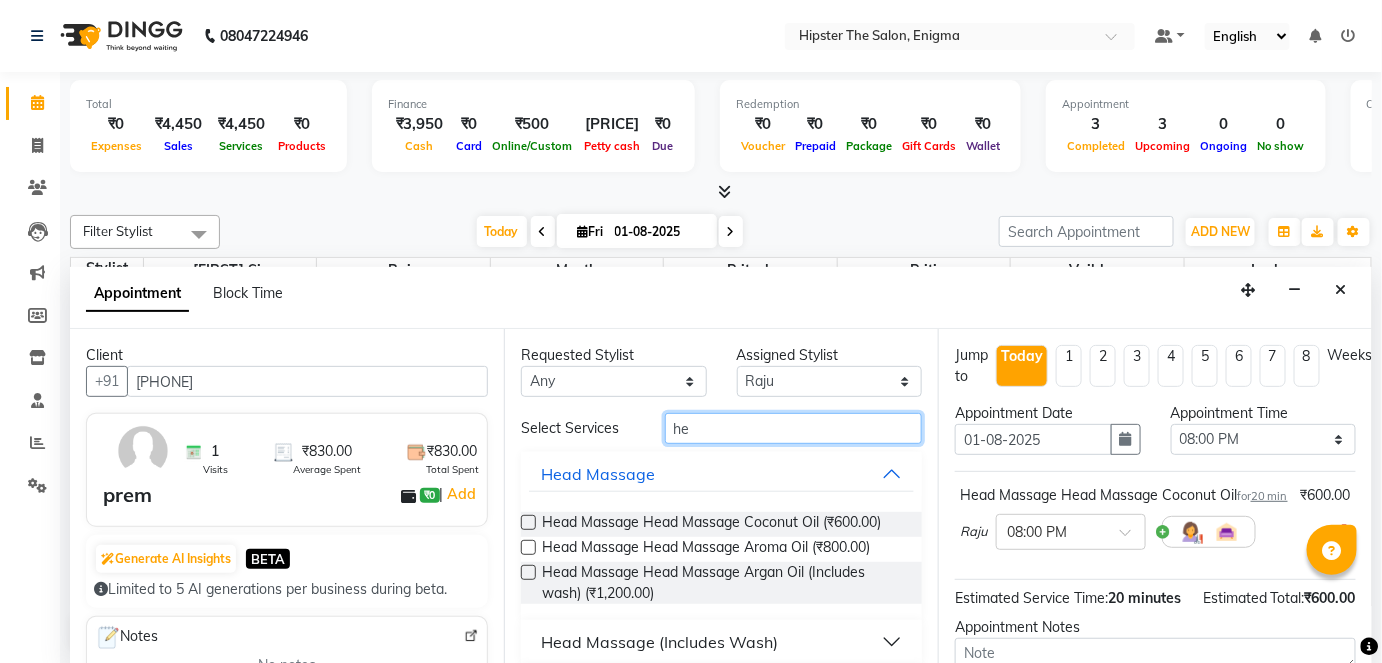 type on "h" 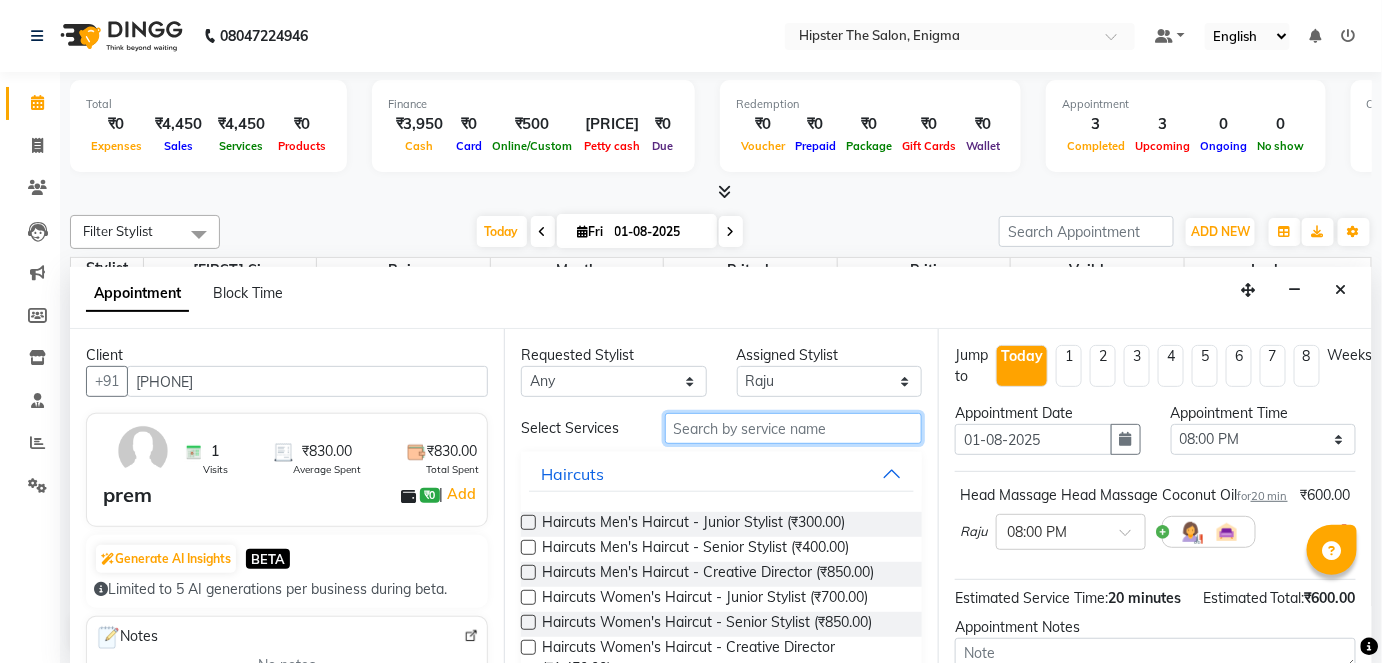 scroll, scrollTop: 231, scrollLeft: 0, axis: vertical 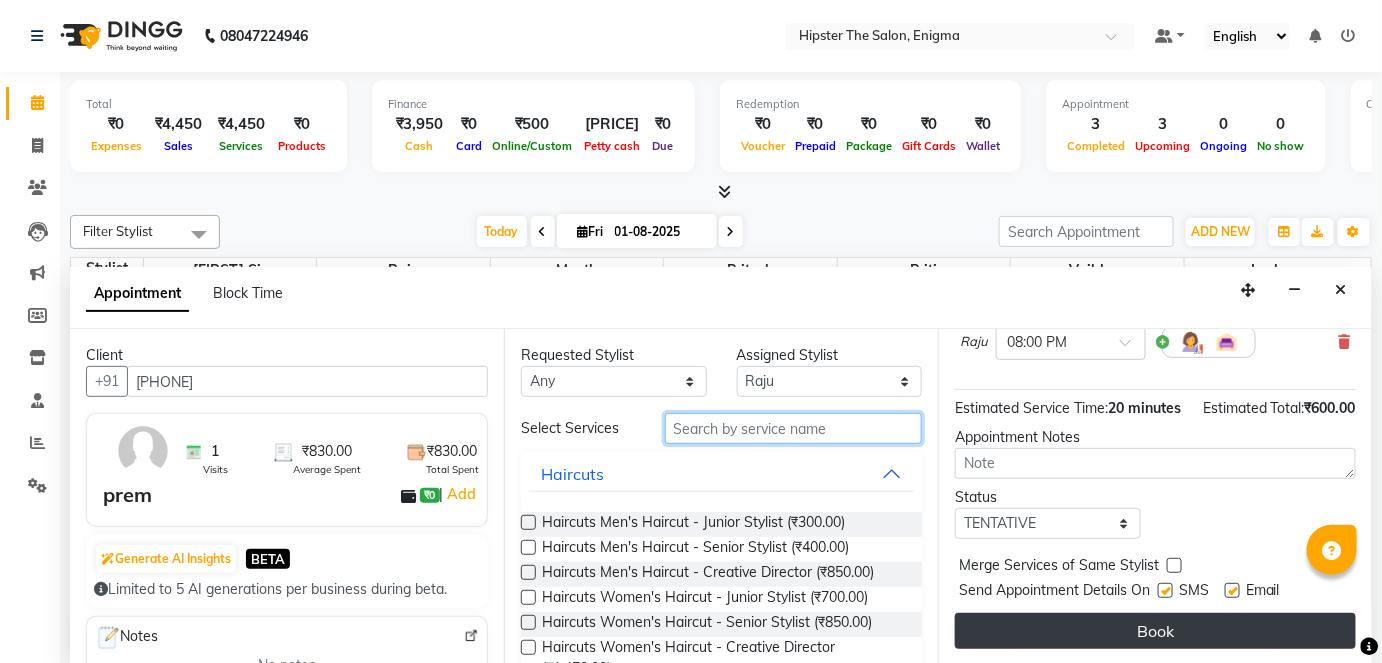 type 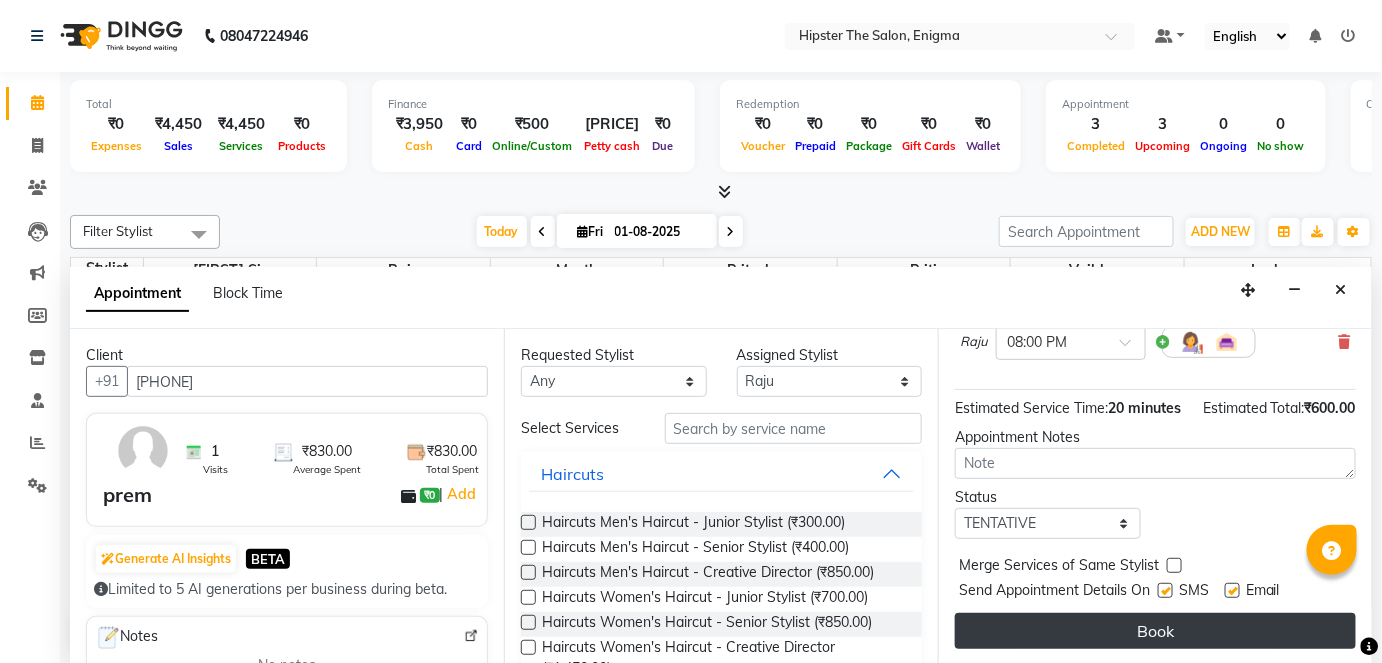 click on "Book" at bounding box center (1155, 631) 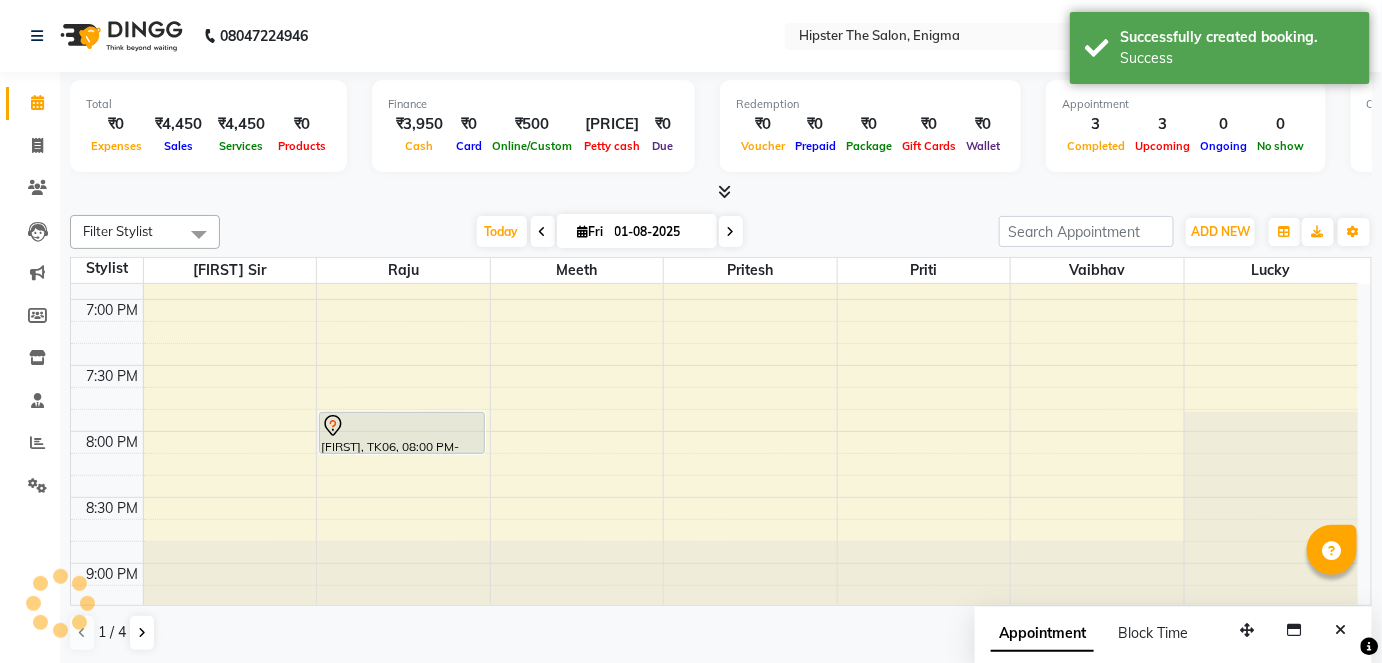 scroll, scrollTop: 0, scrollLeft: 0, axis: both 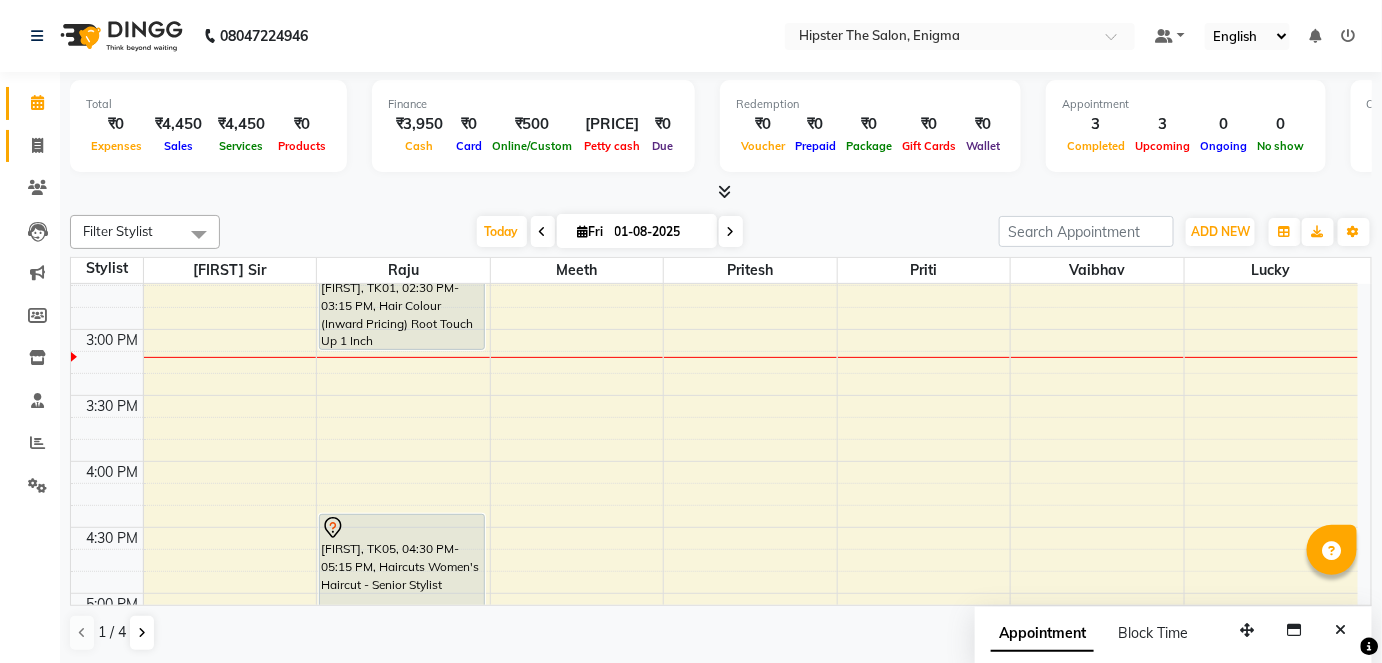 click on "Invoice" 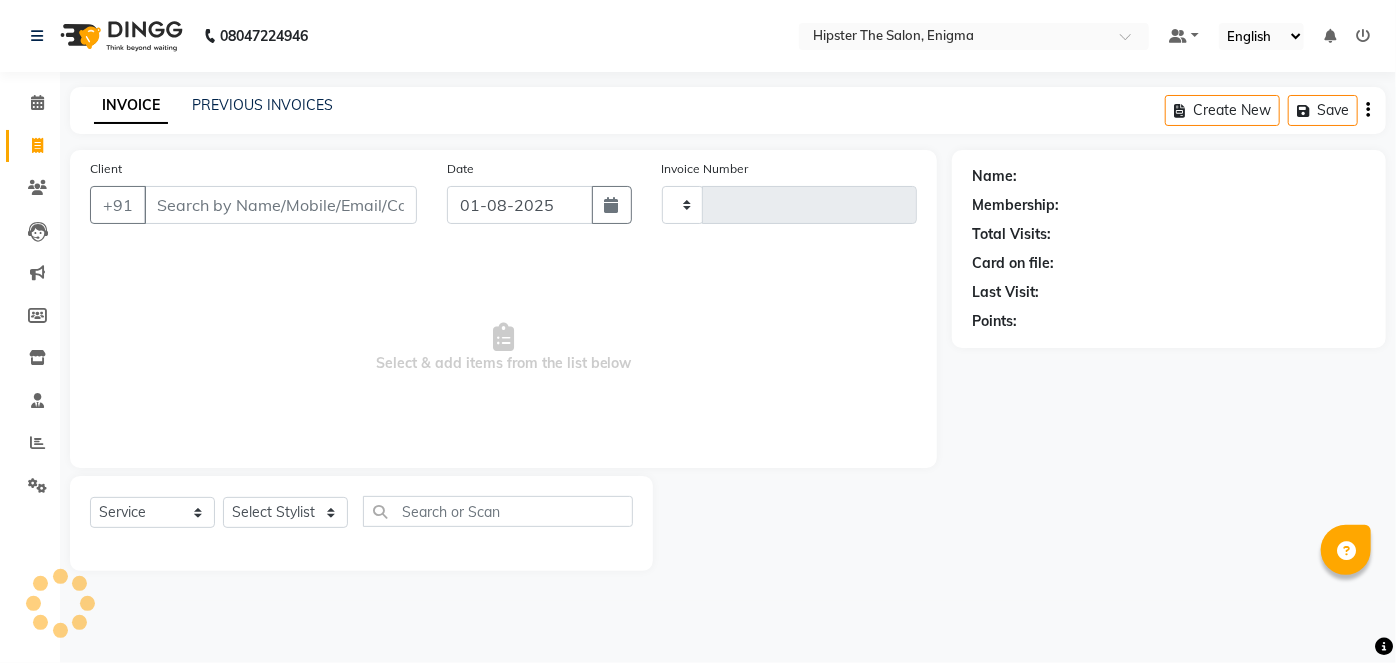 type on "0683" 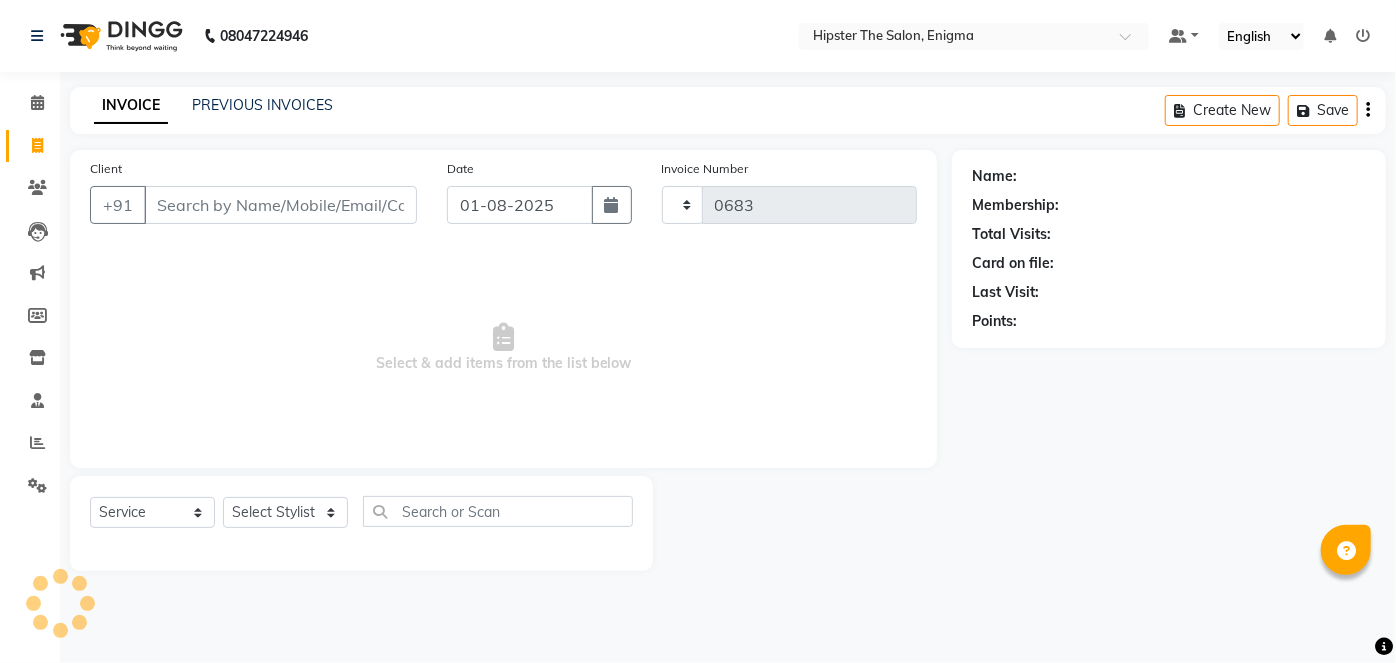 select on "4468" 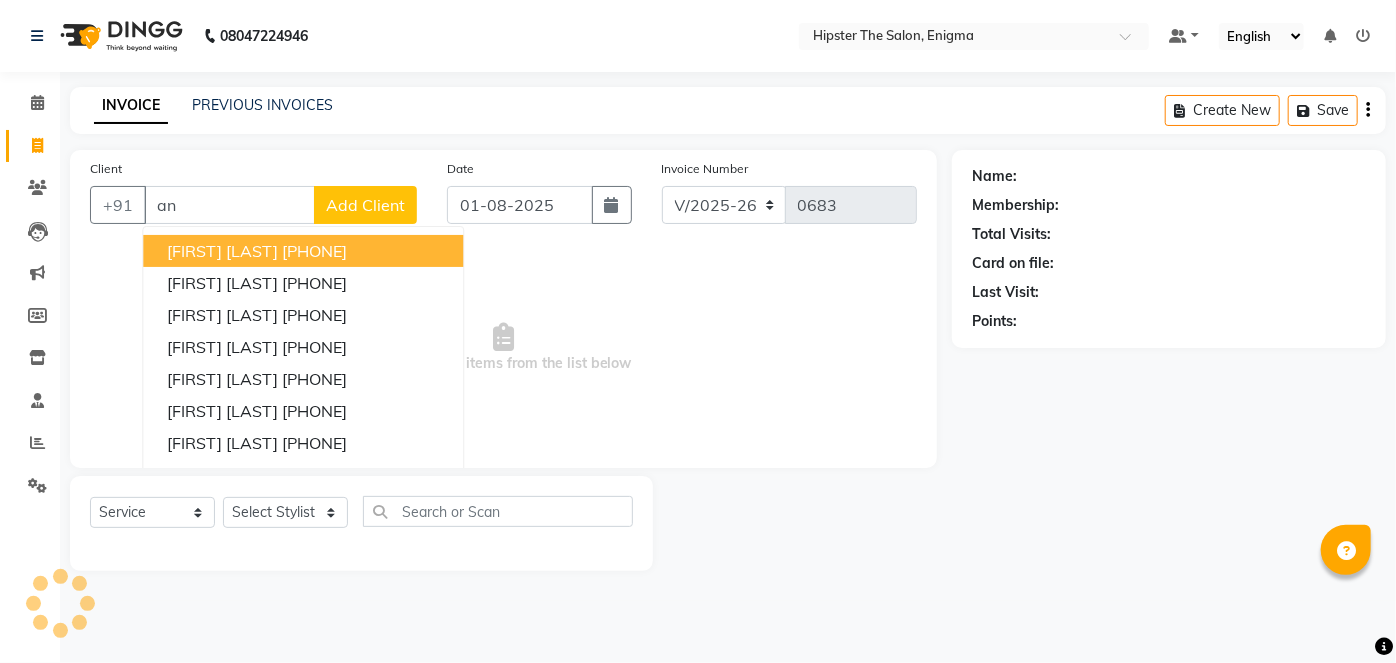 type on "a" 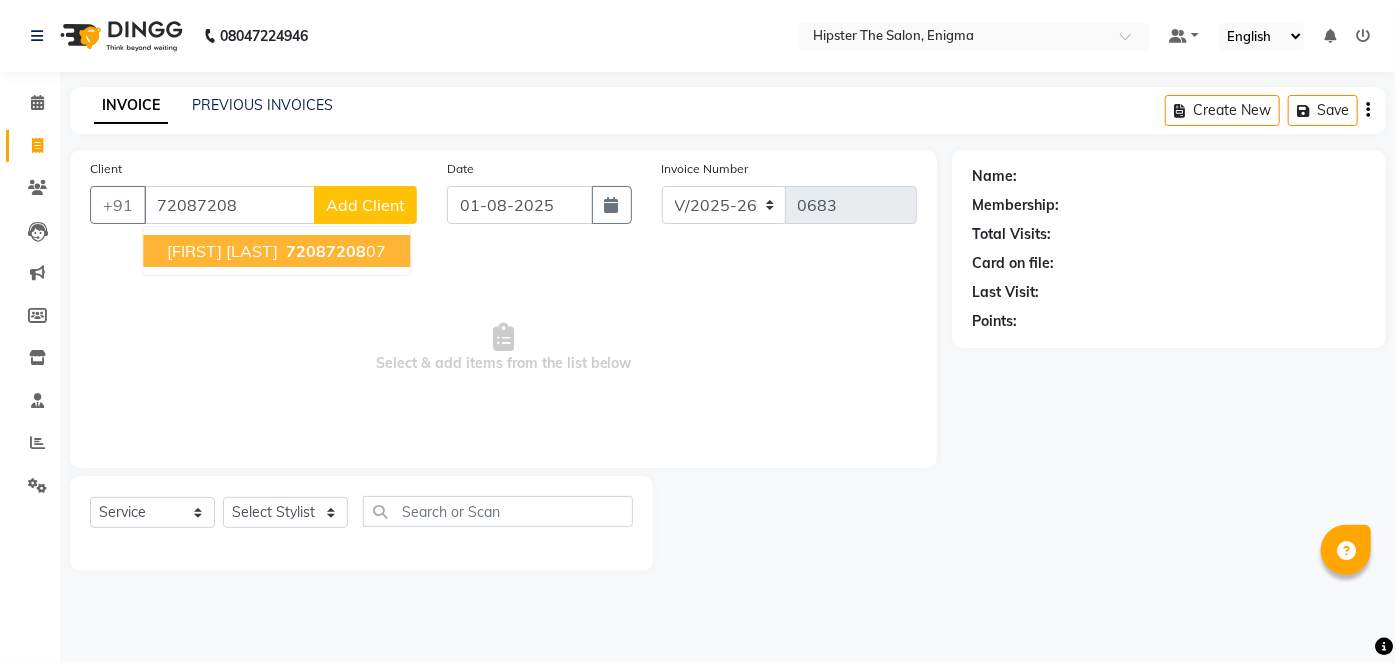 click on "[FIRST] [LAST]" at bounding box center [222, 251] 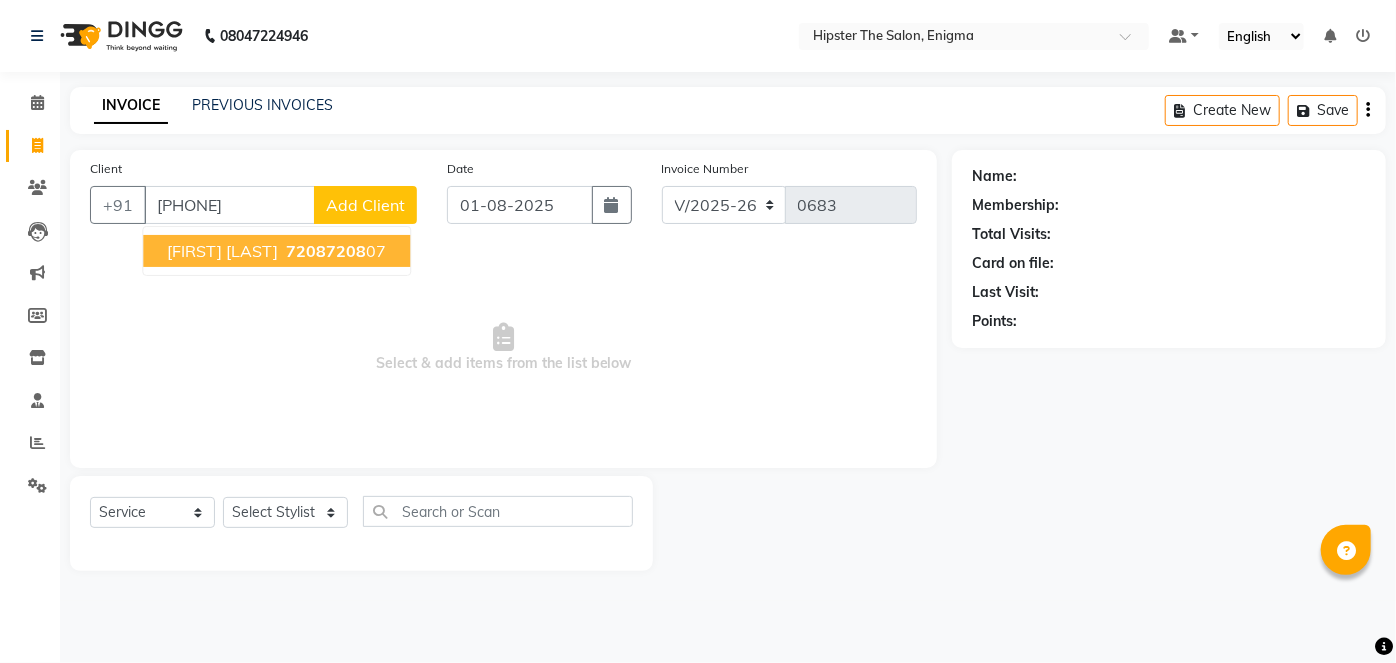 type on "[PHONE]" 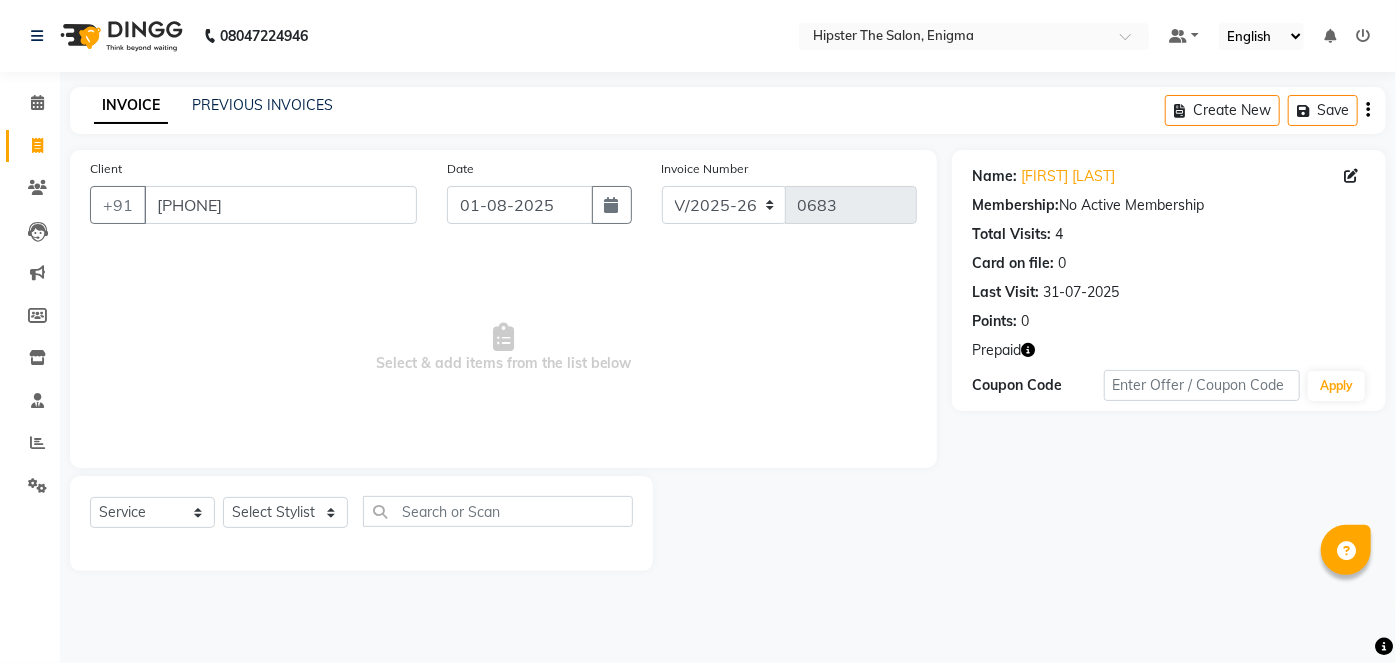 click 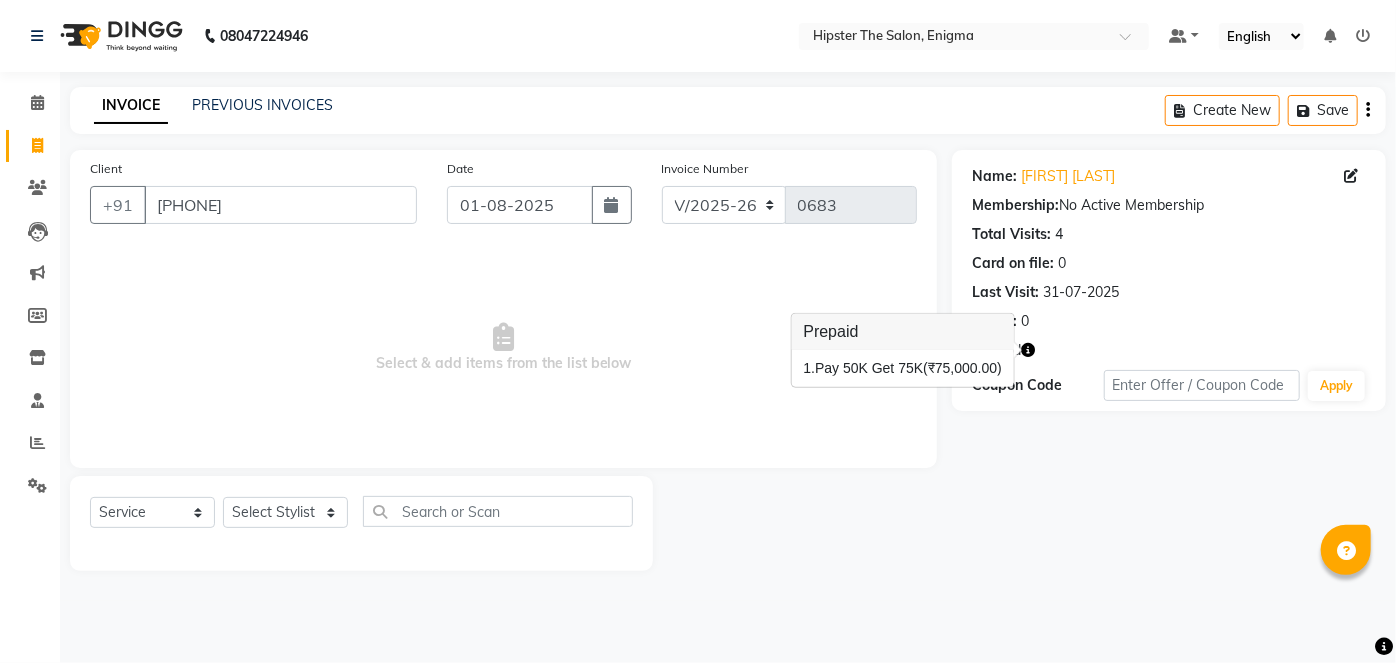 click 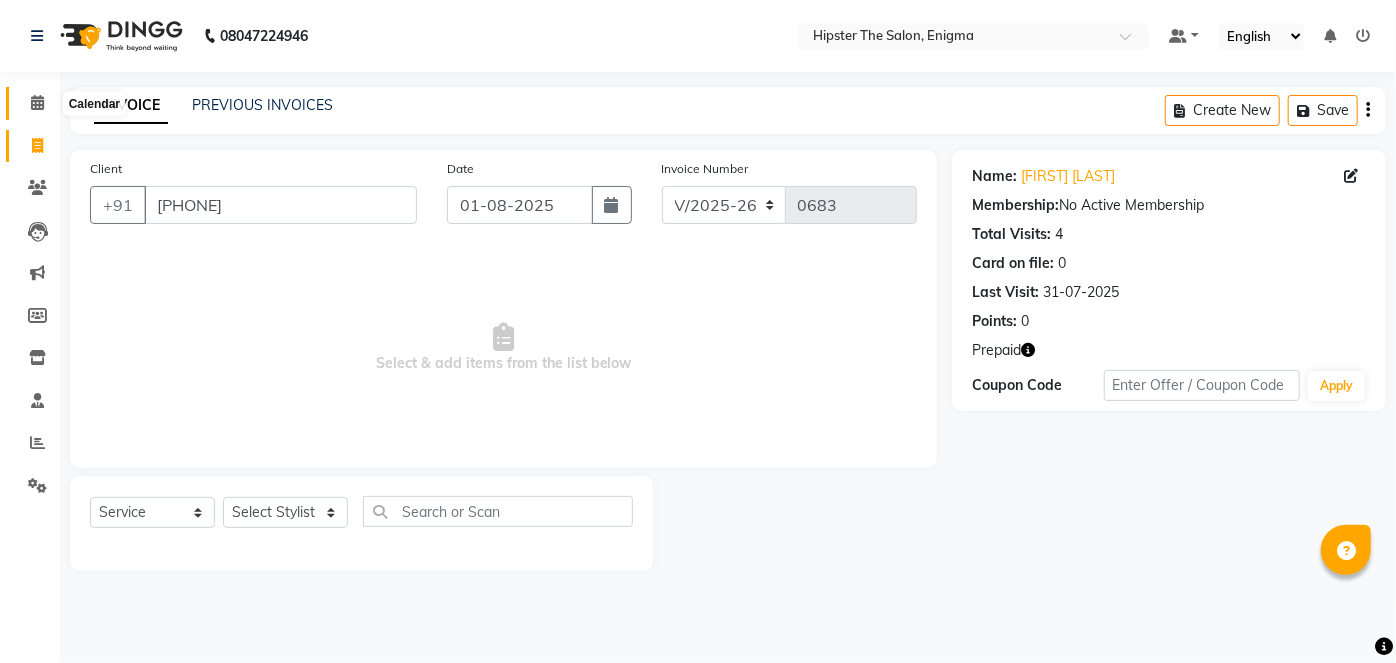 click 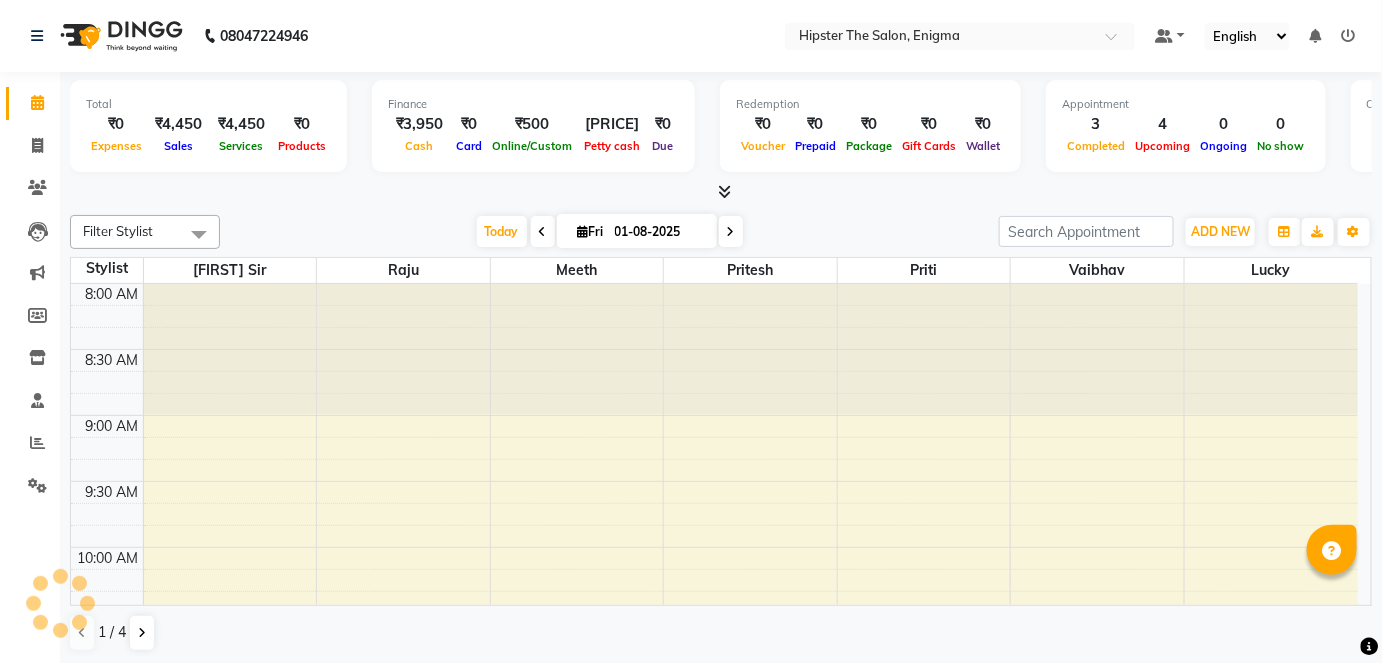 scroll, scrollTop: 0, scrollLeft: 0, axis: both 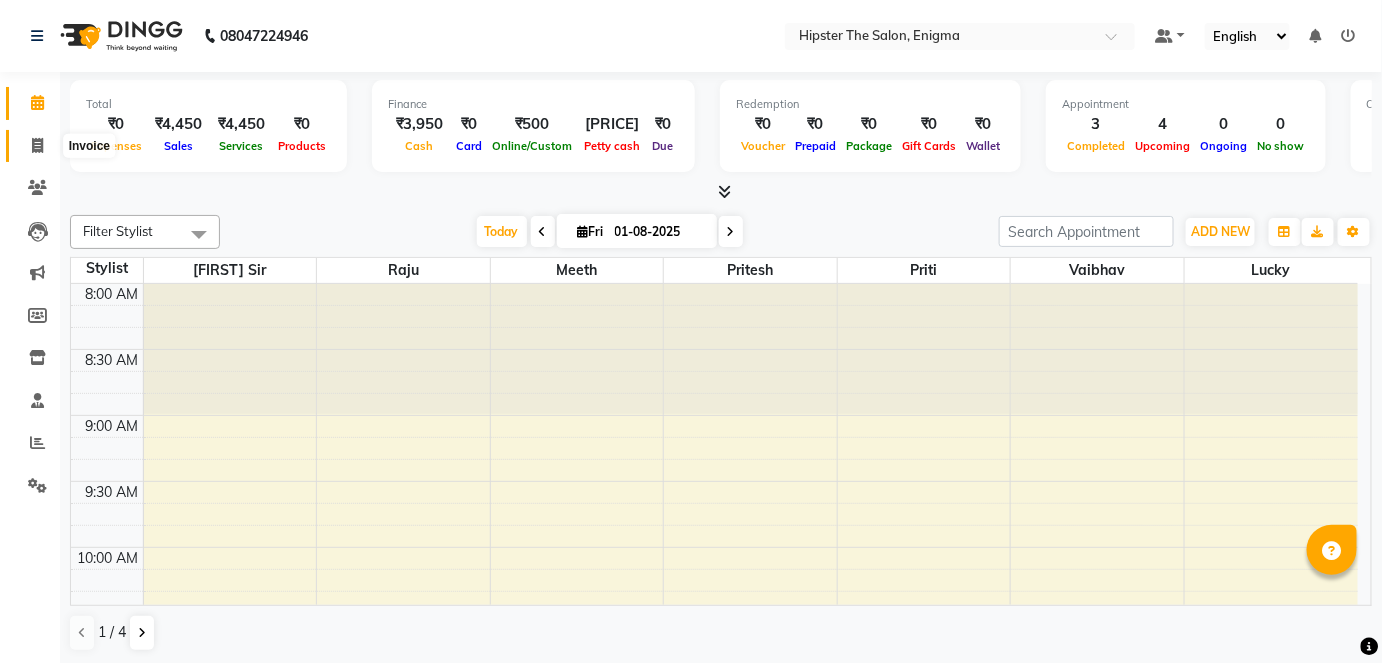 click 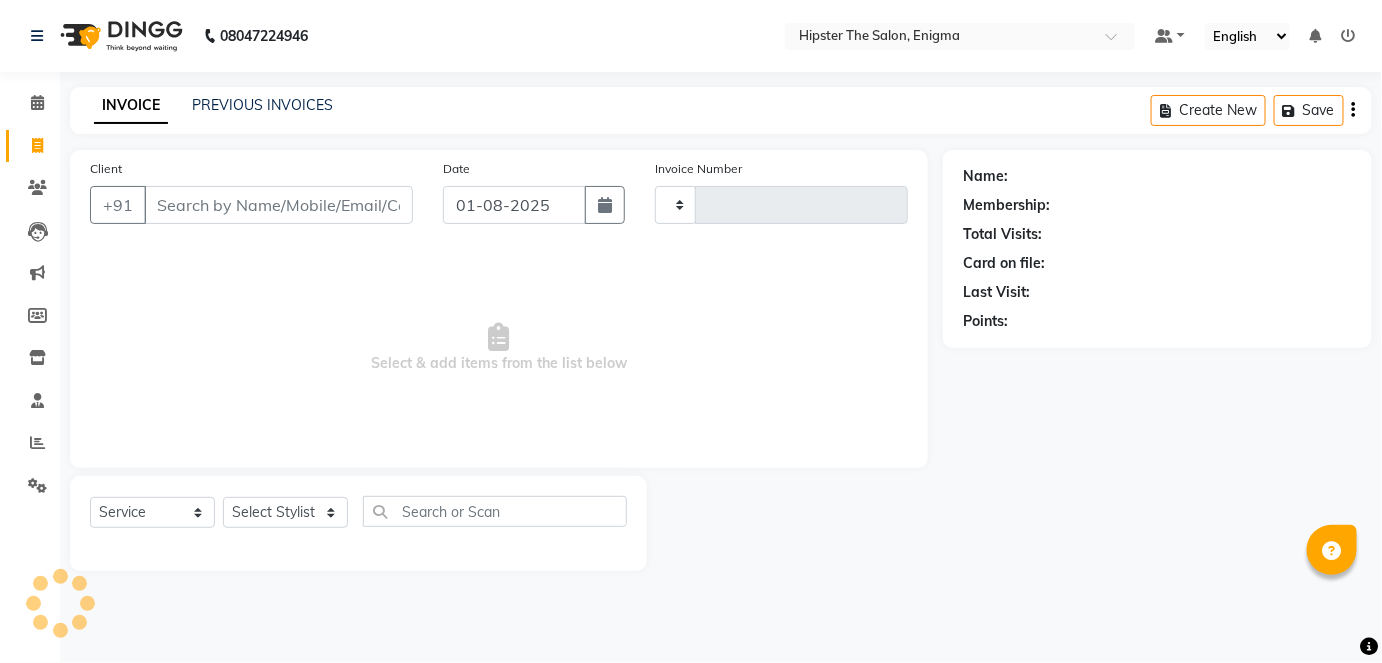 type on "0683" 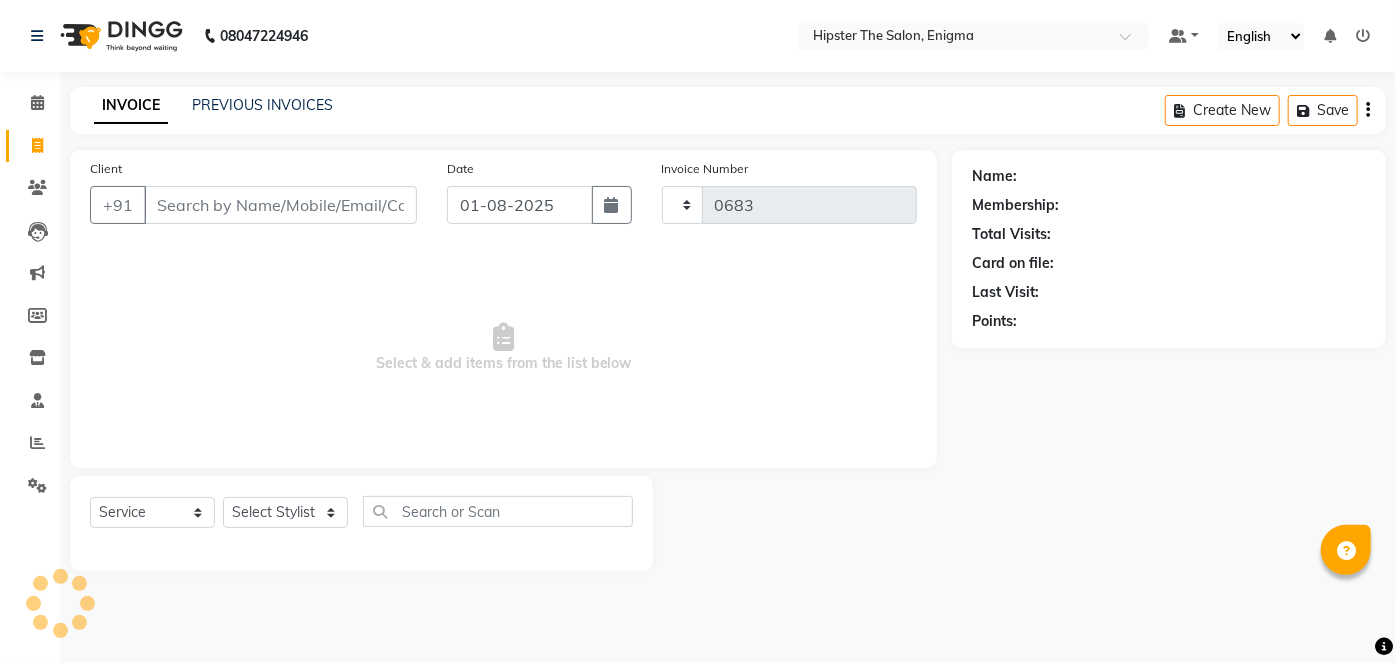 select on "4468" 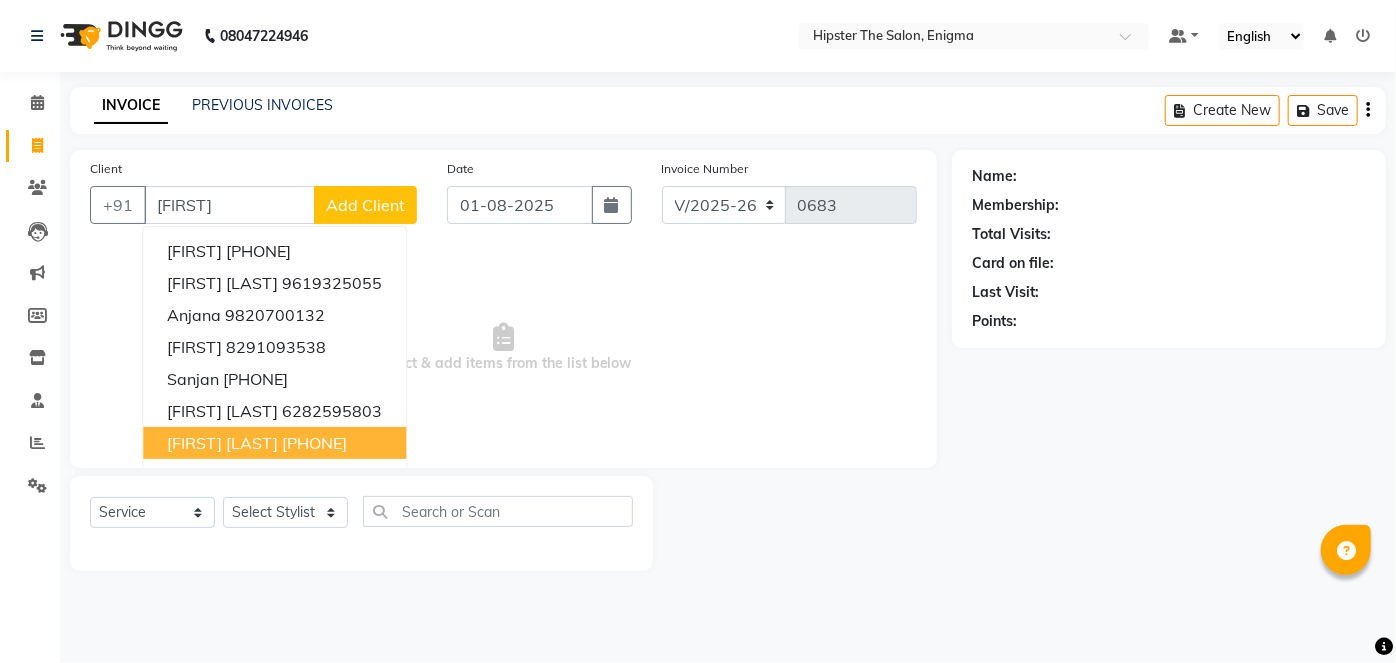 type on "[FIRST]" 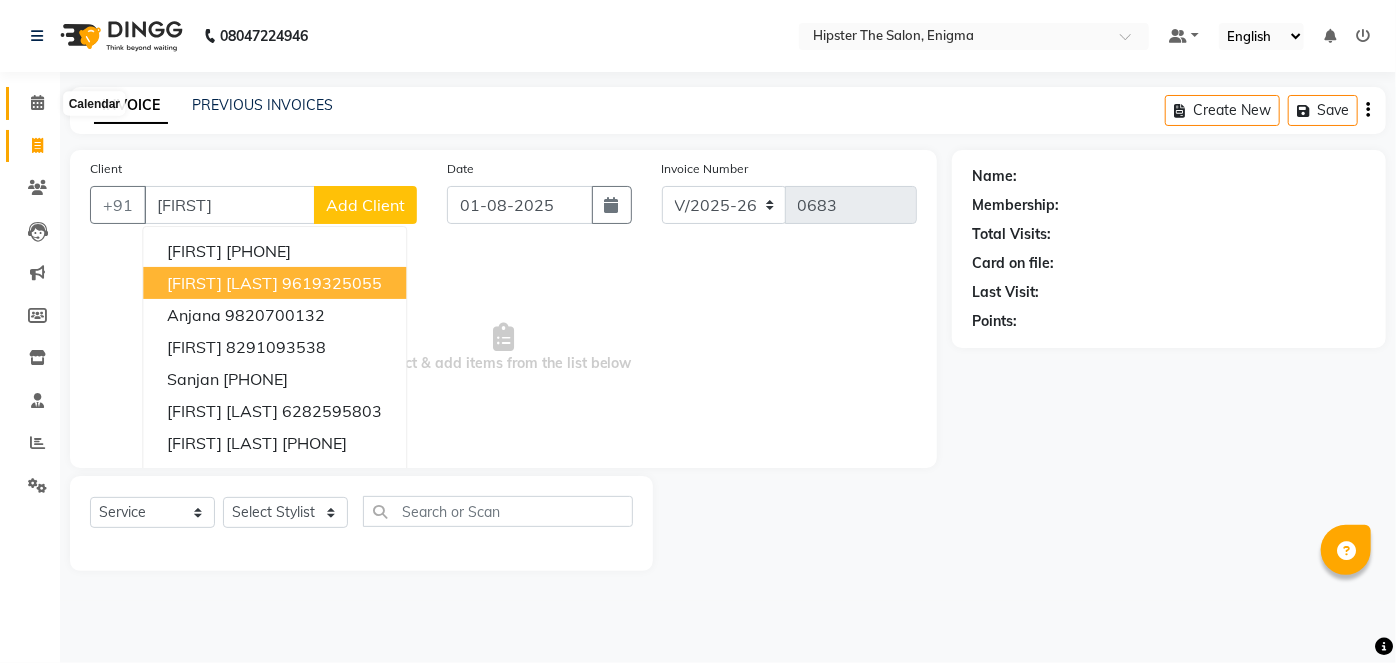 click 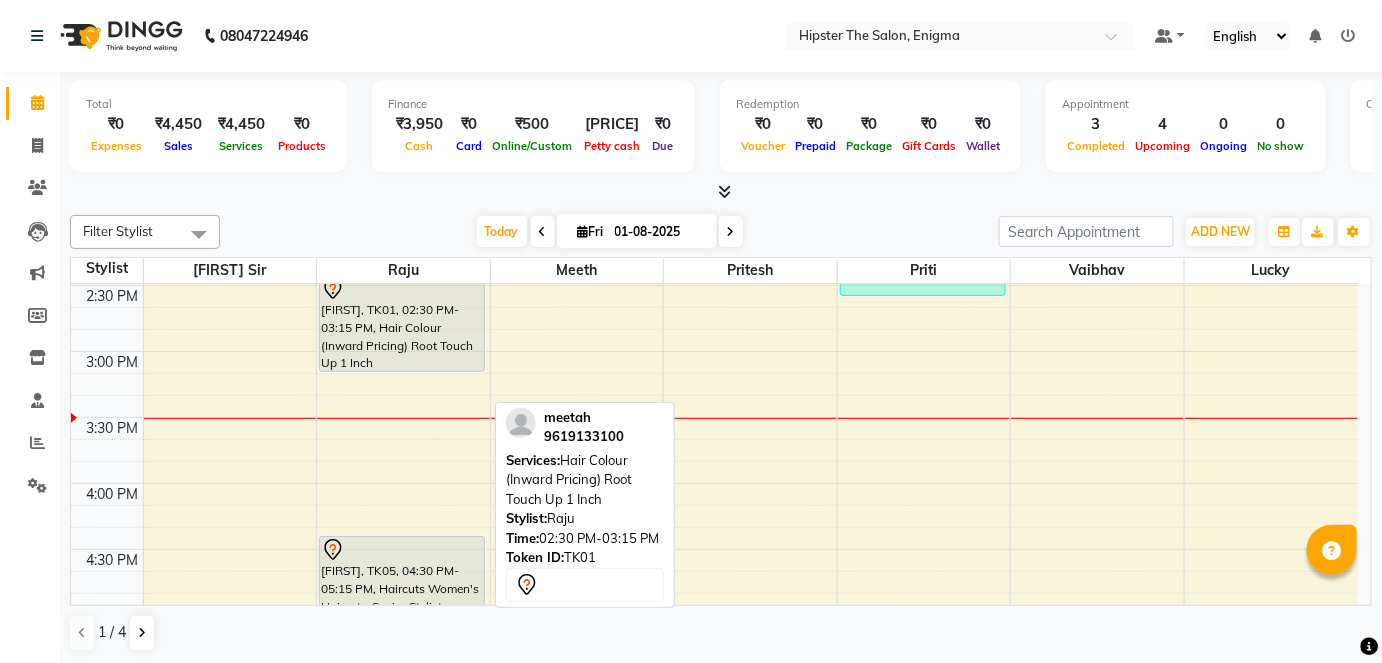 scroll, scrollTop: 857, scrollLeft: 0, axis: vertical 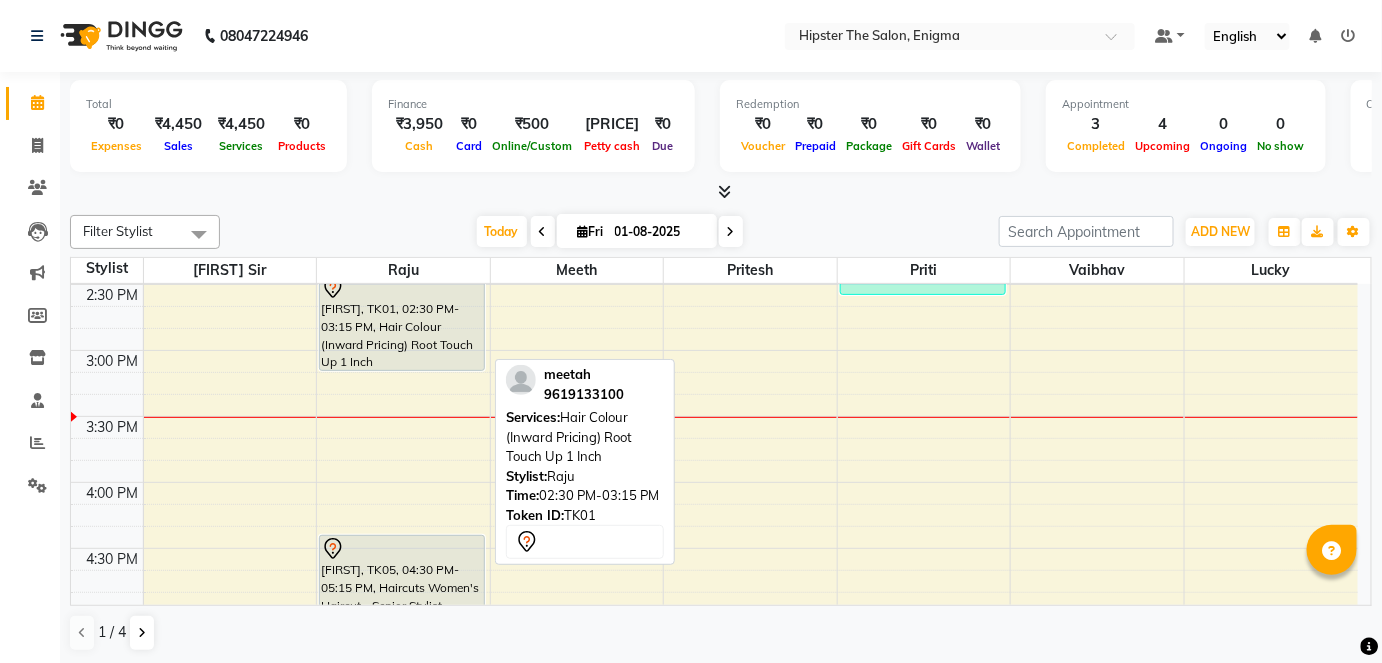 click on "[FIRST], TK01, 02:30 PM-03:15 PM, Hair Colour (Inward Pricing) Root Touch Up 1 Inch" at bounding box center [402, 322] 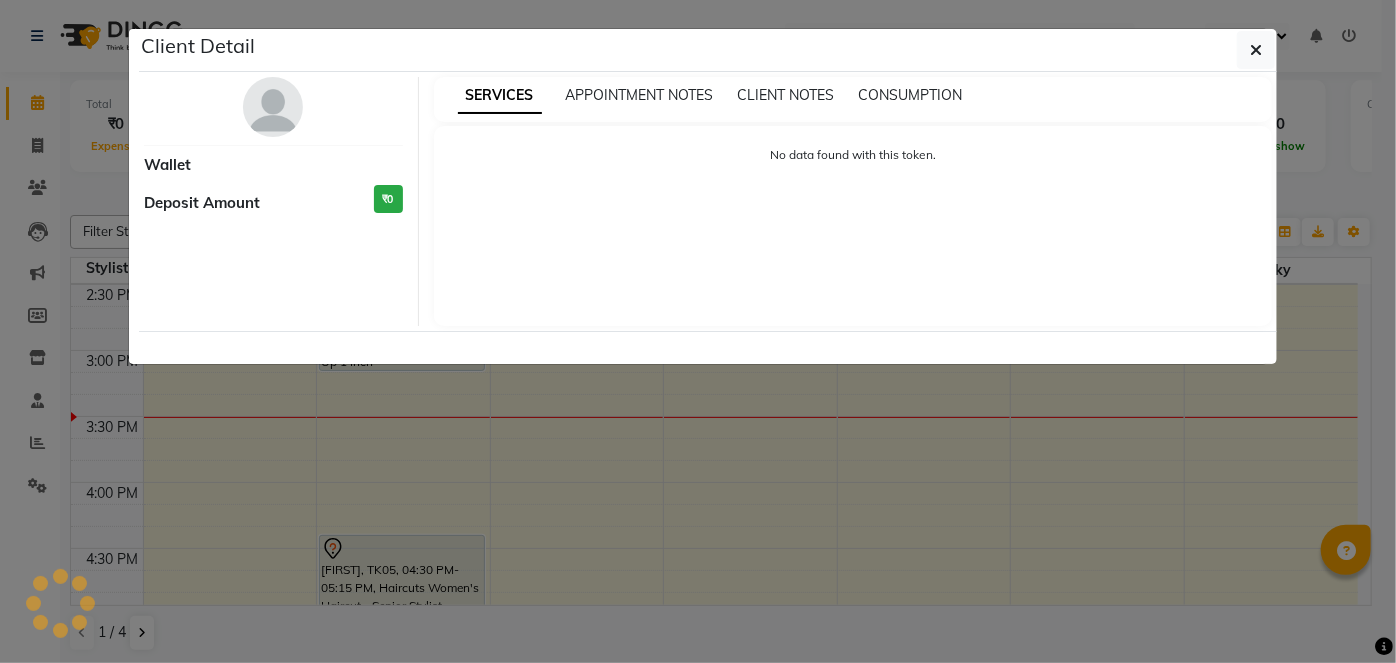 select on "7" 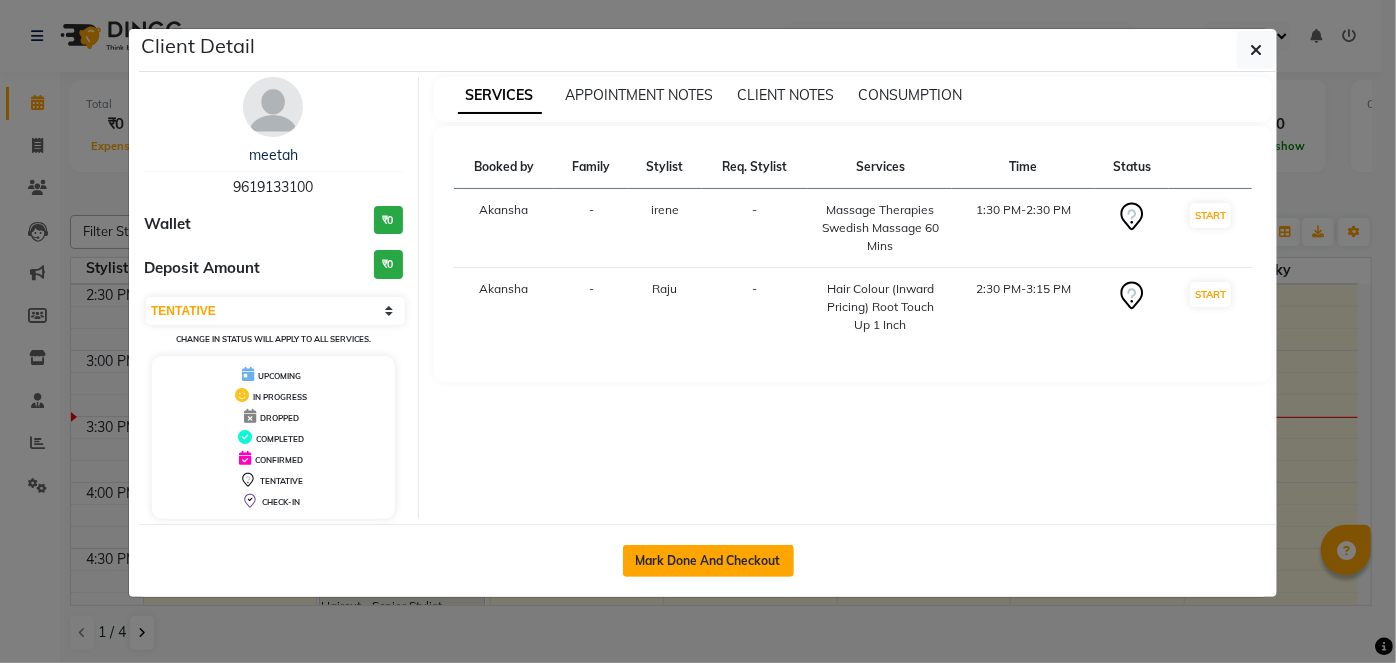 click on "Mark Done And Checkout" 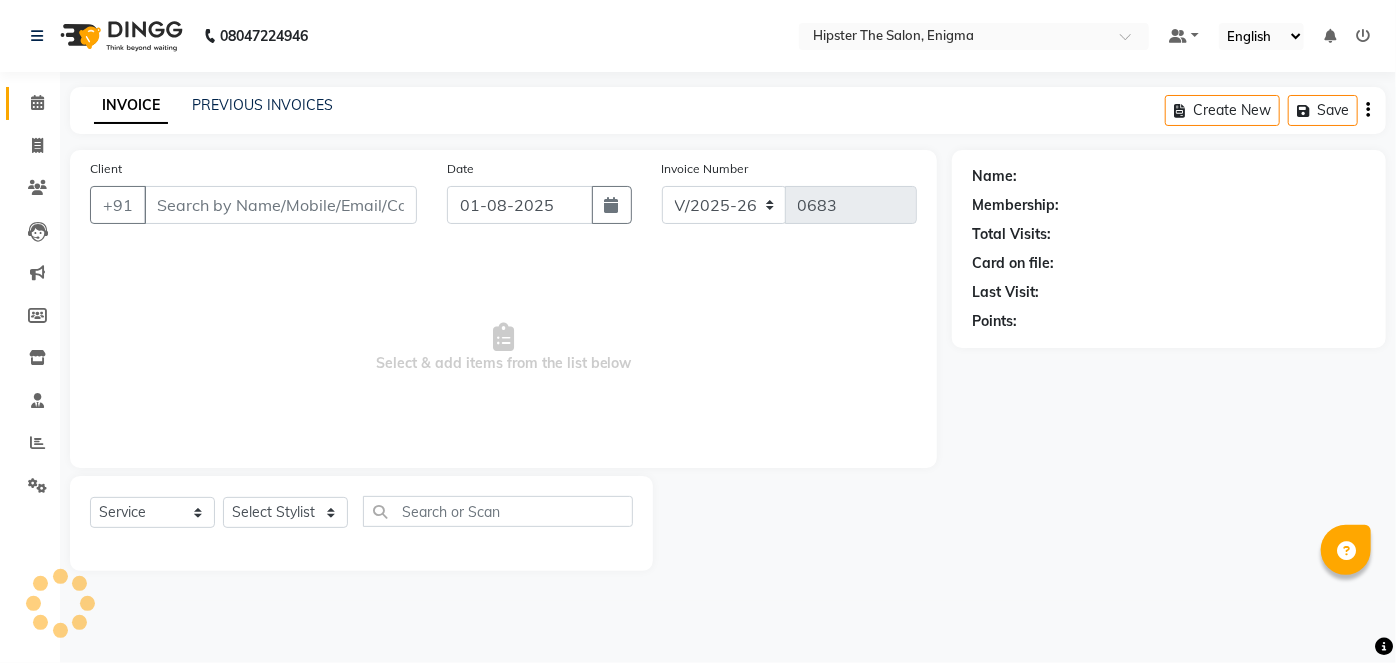 type on "9619133100" 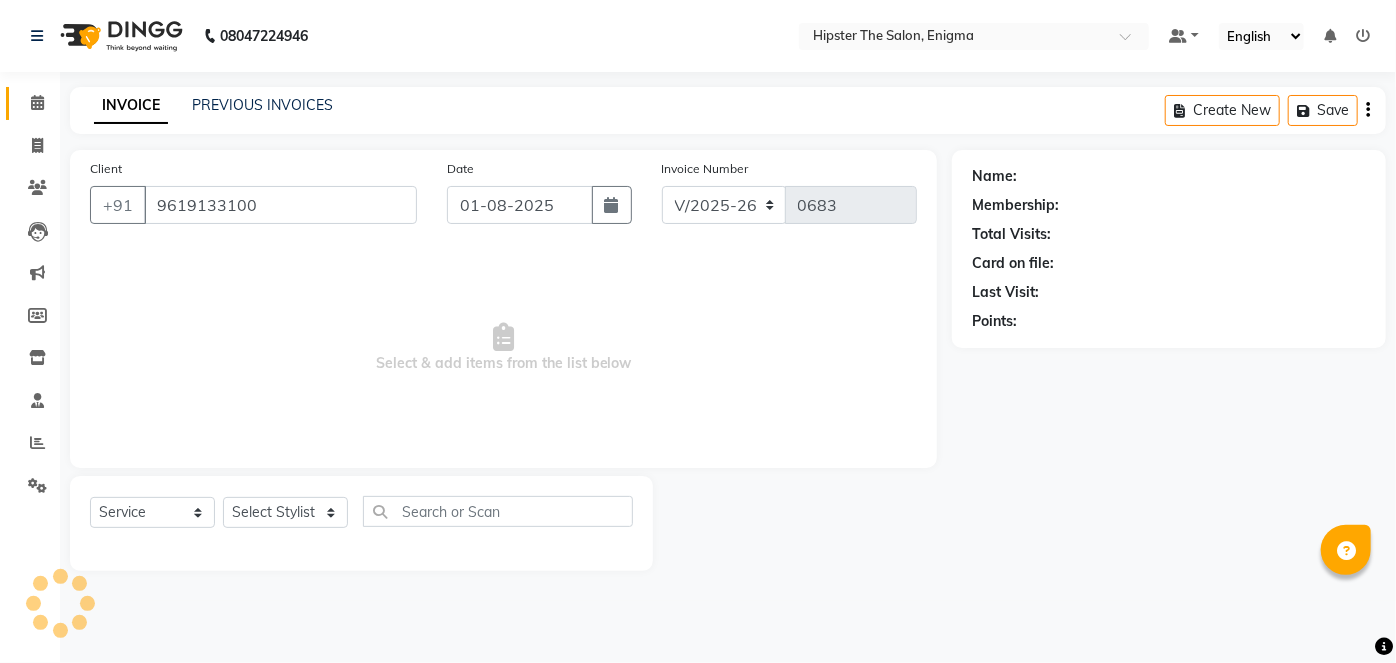 select on "86377" 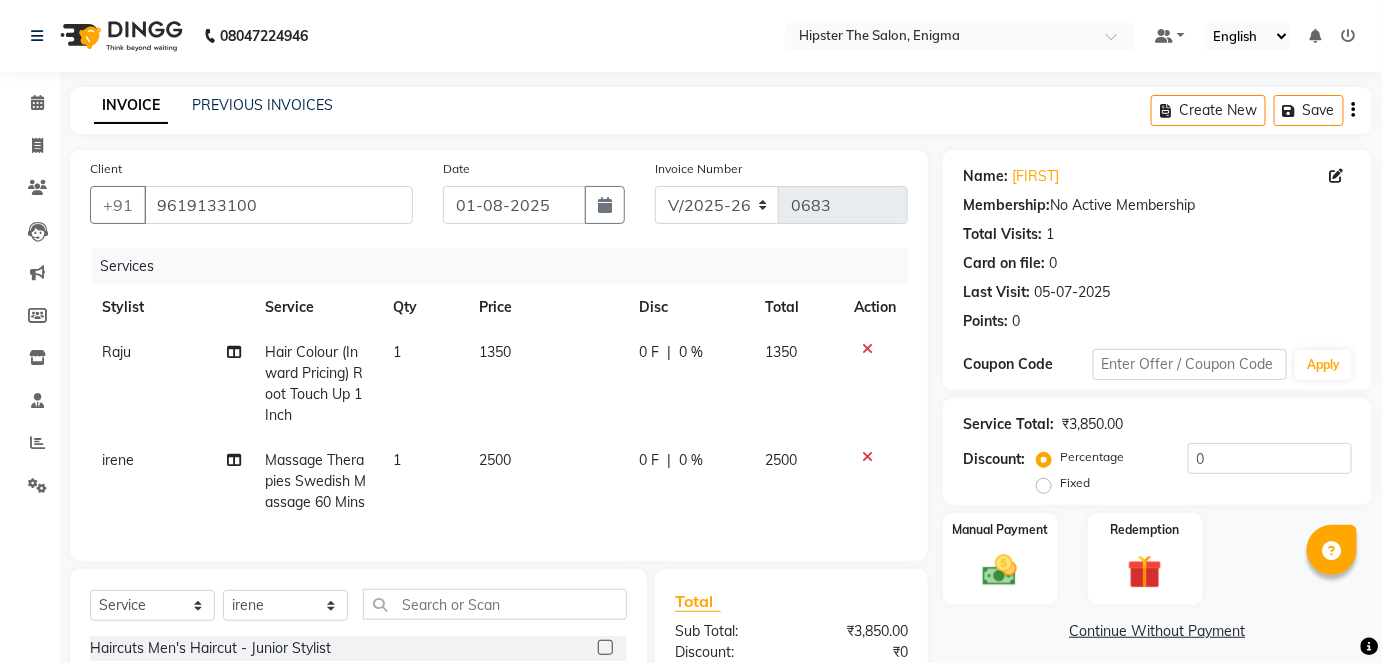 click 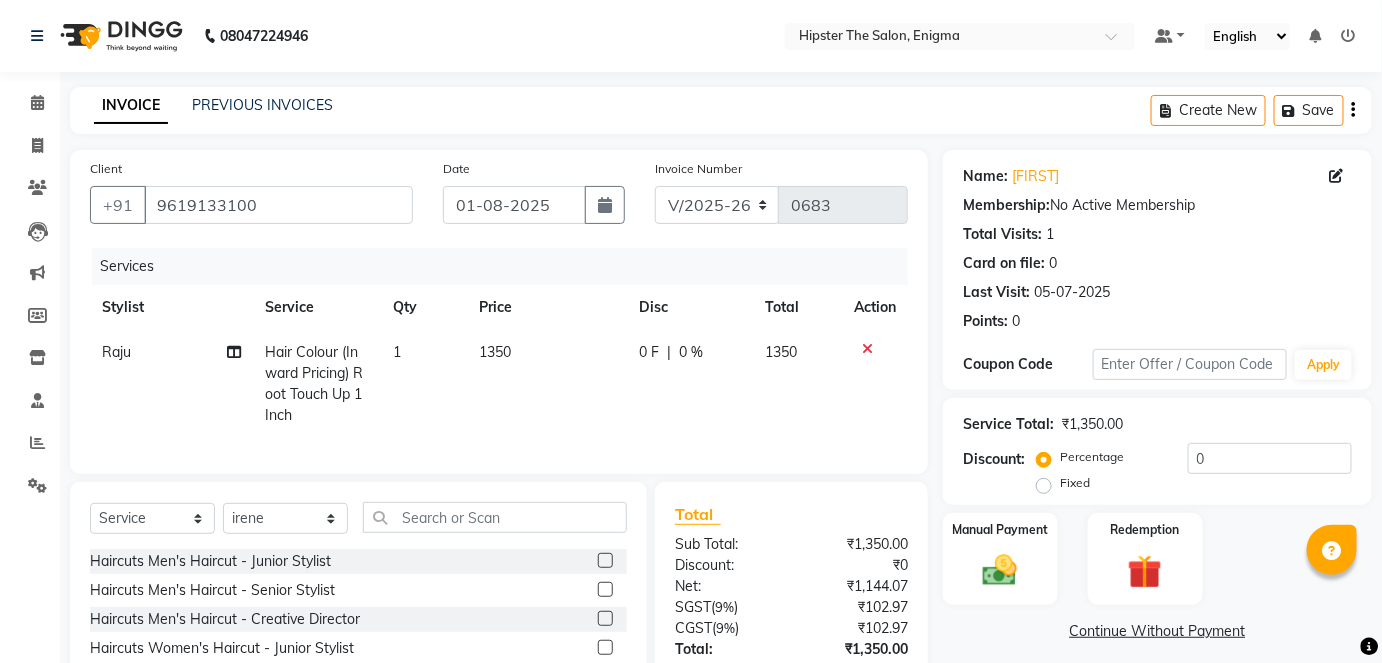 click on "Raju" 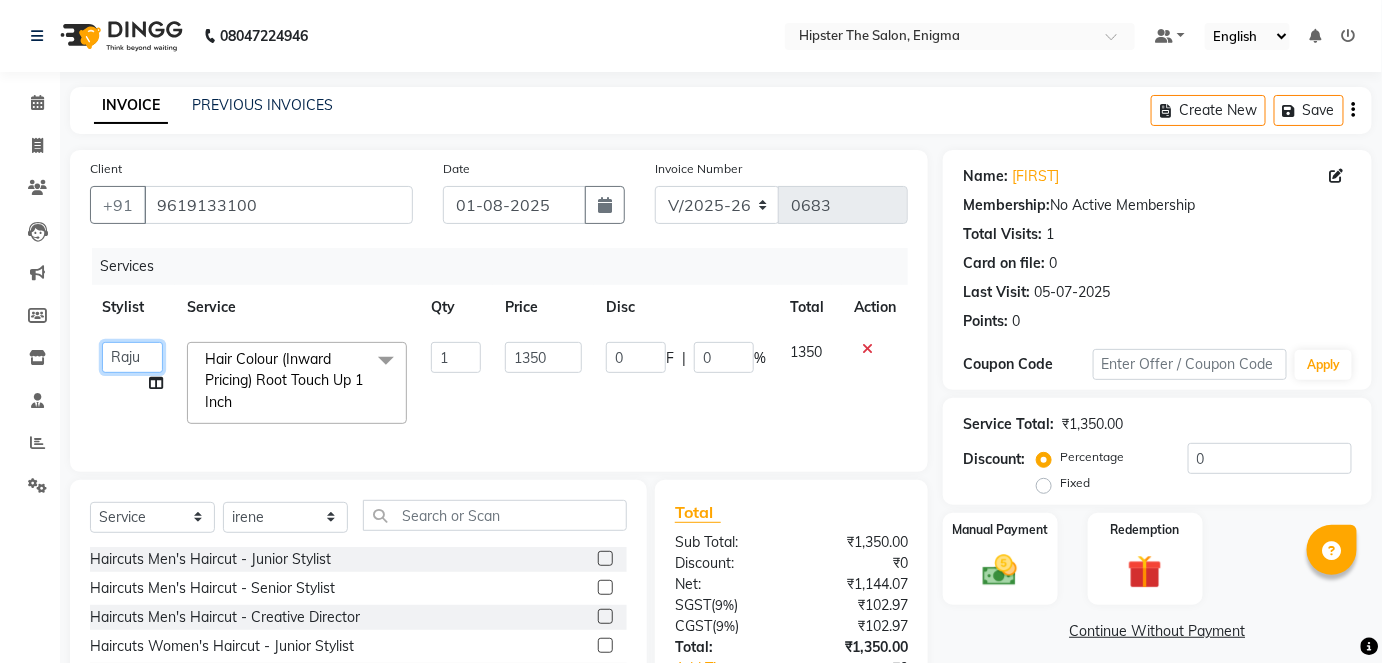 click on "[FIRST]   [FIRST]   anil   arushi   Ashik   Bhavin sir   iershad   irene   juli   Lucky   meeth   Minaz   poonam    pritesh   priti   Raju   rebecca   Rekha   rijvana   saif   SALMAN   Saloni    shweta   vaibhav" 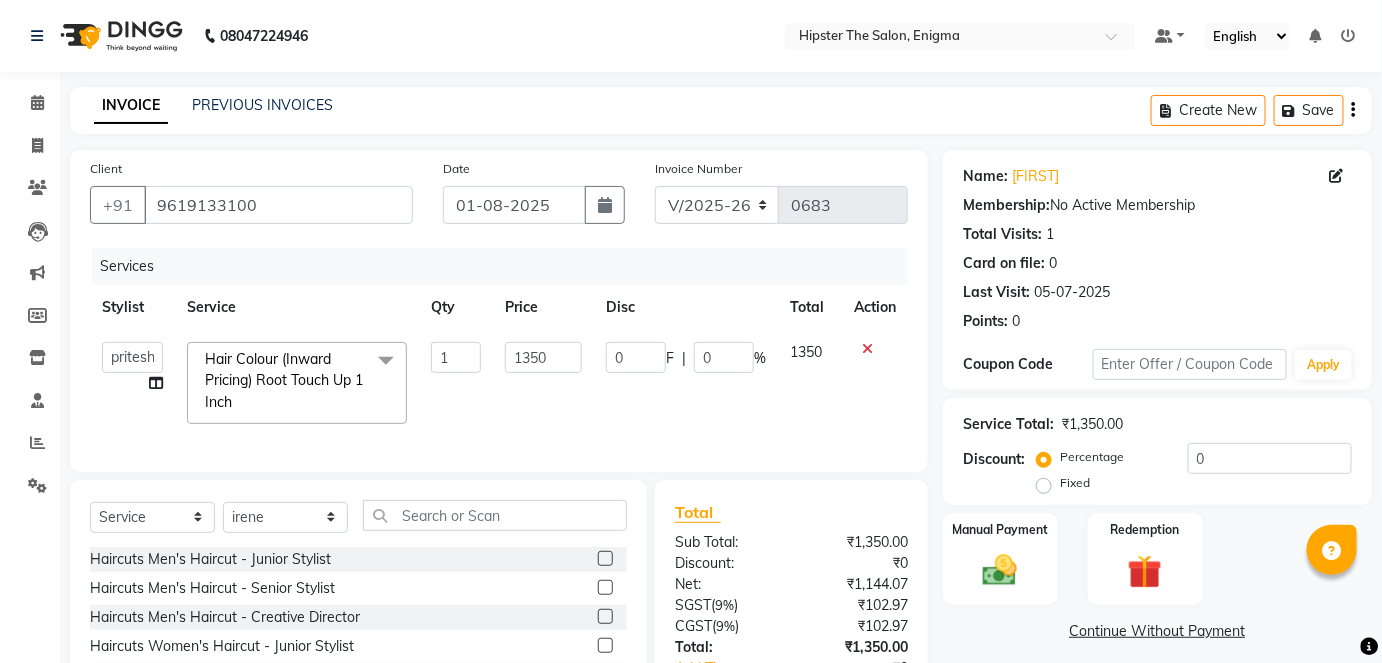 select on "85797" 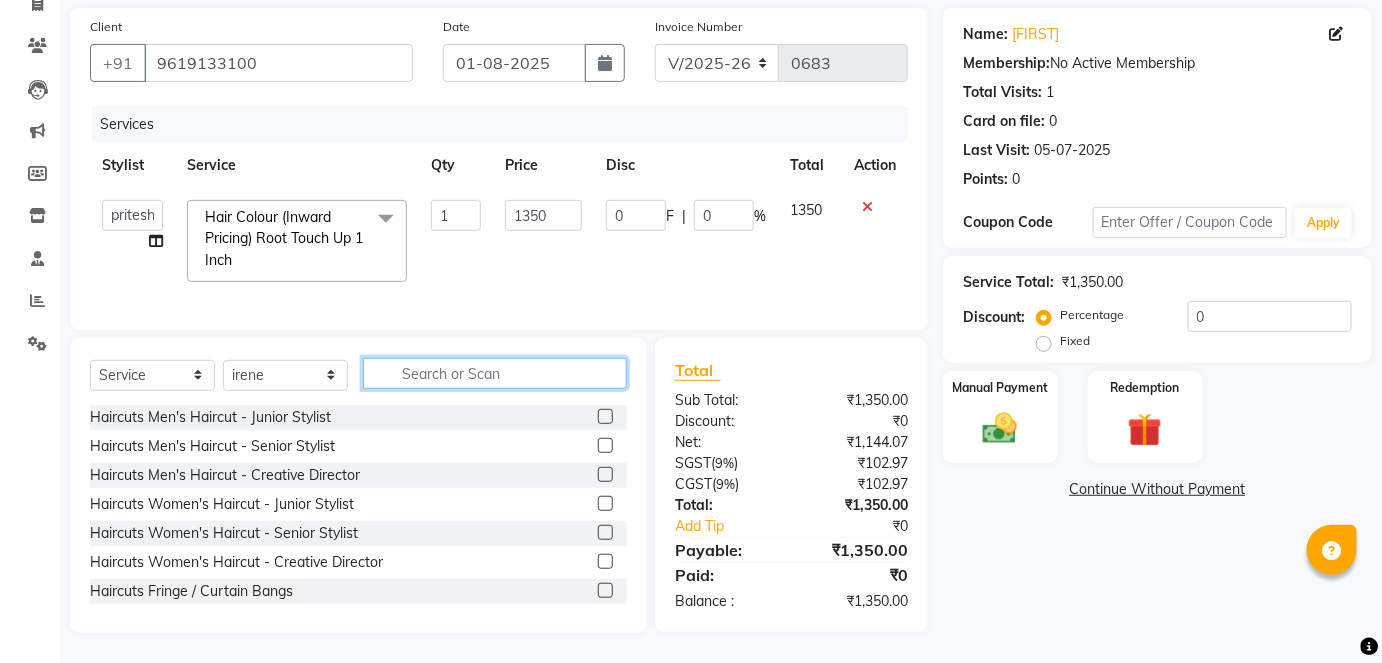 click 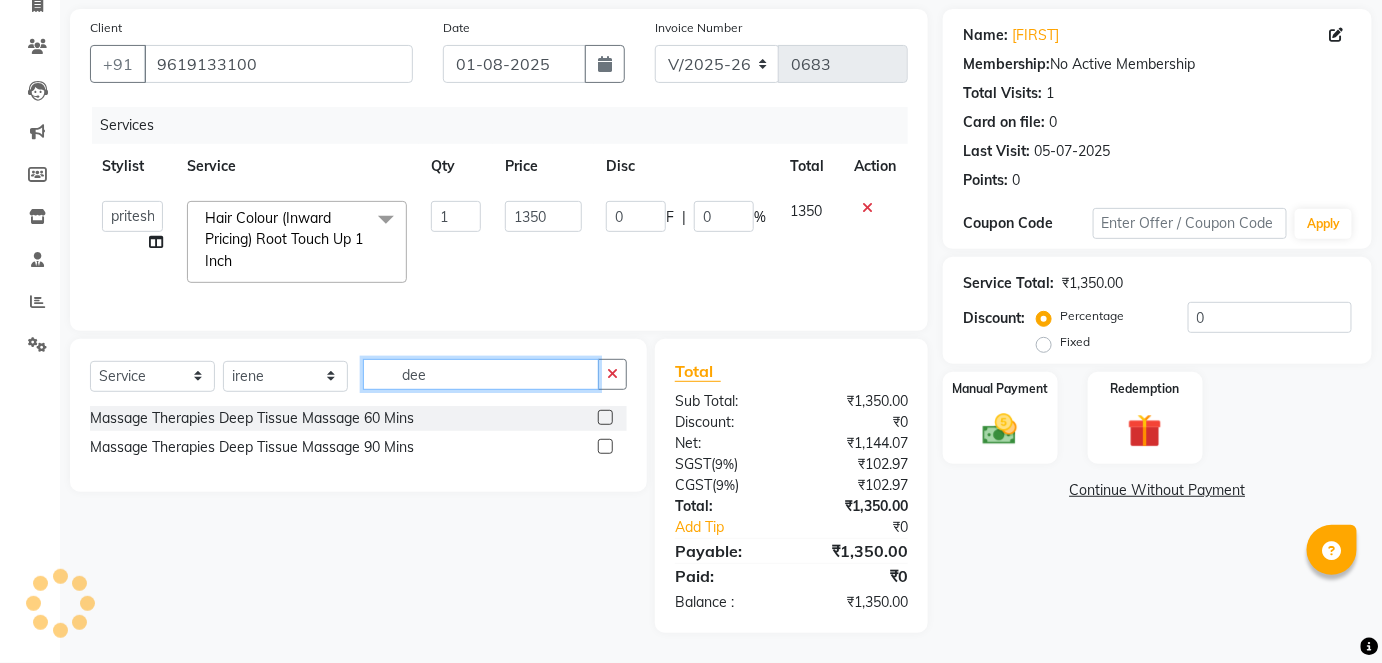 scroll, scrollTop: 153, scrollLeft: 0, axis: vertical 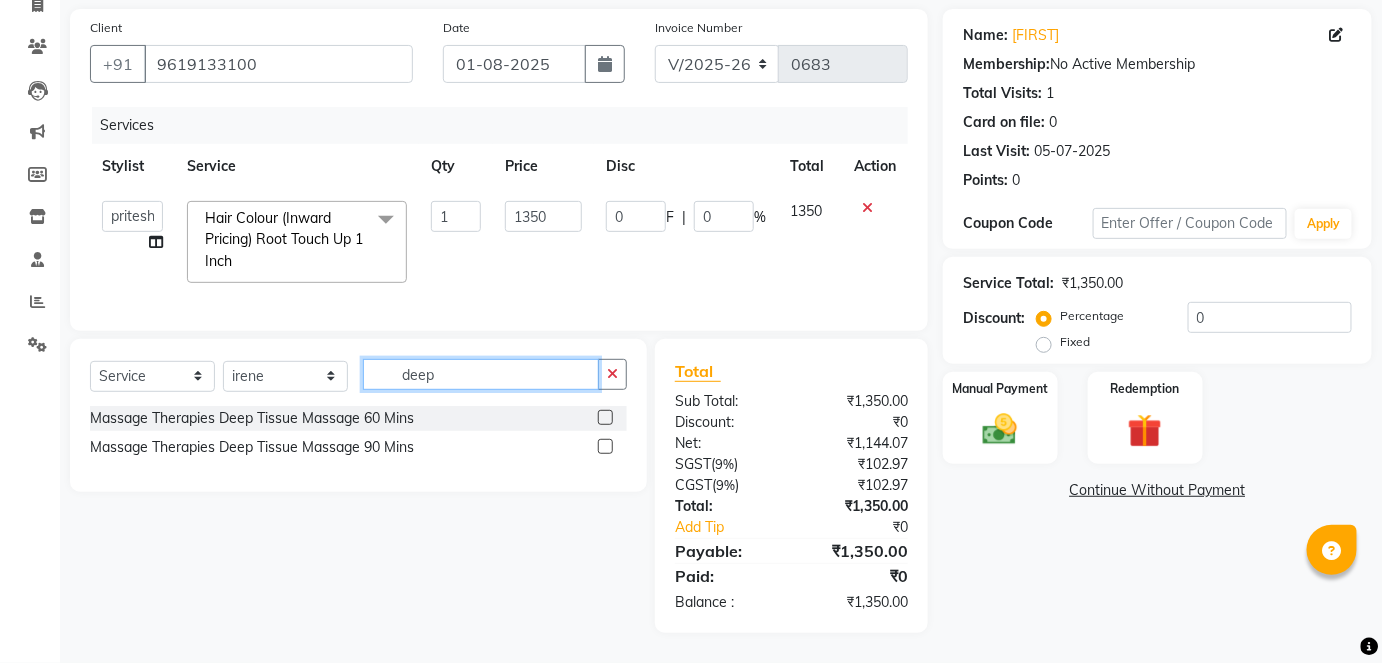 type on "deep" 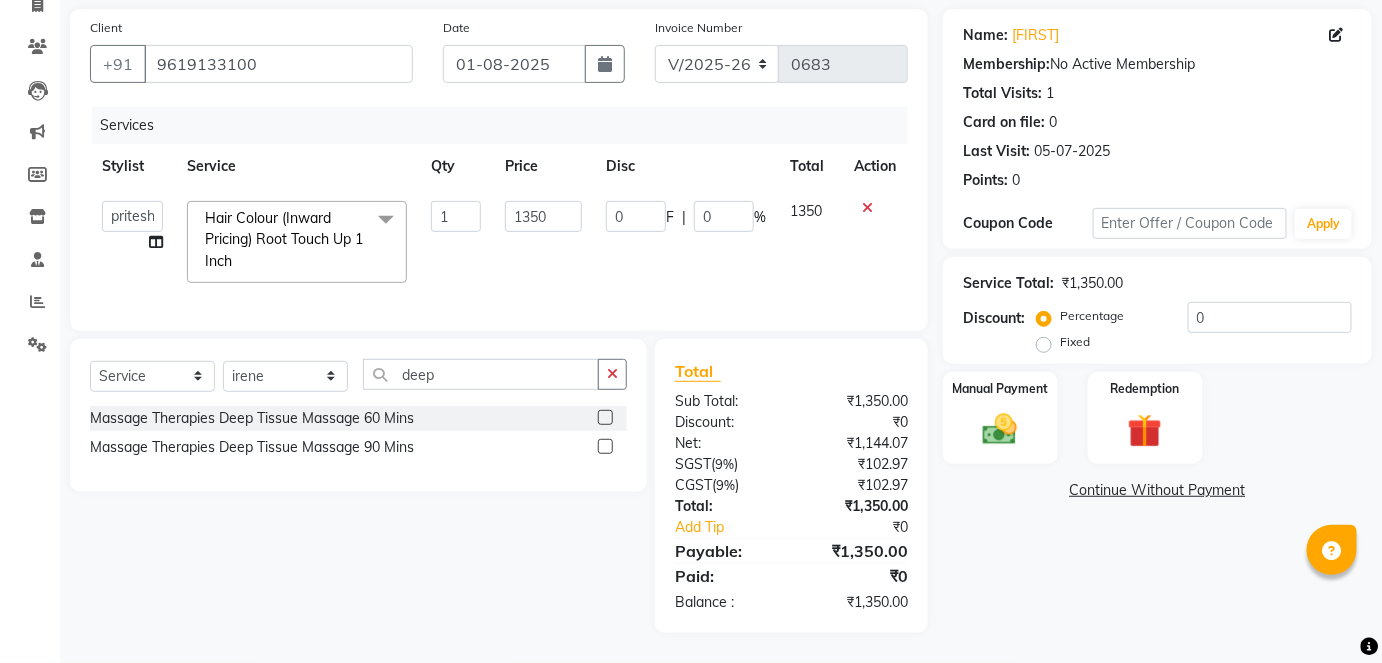 click 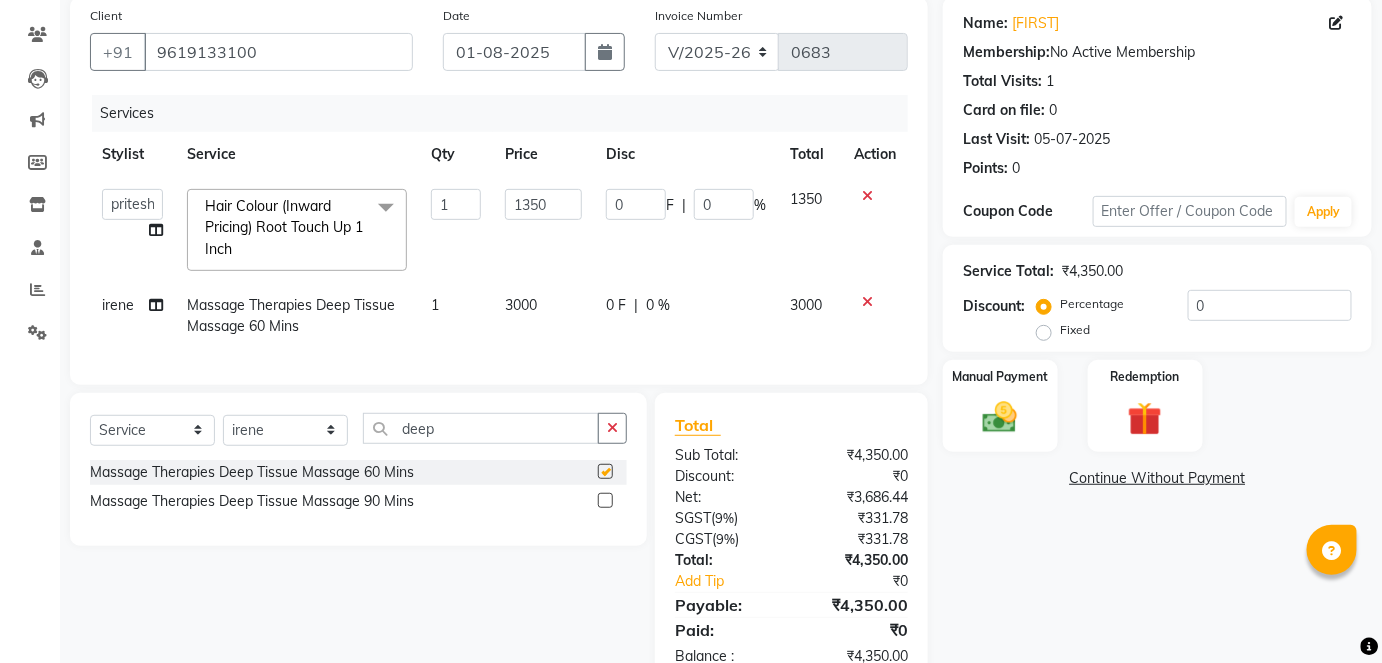 checkbox on "false" 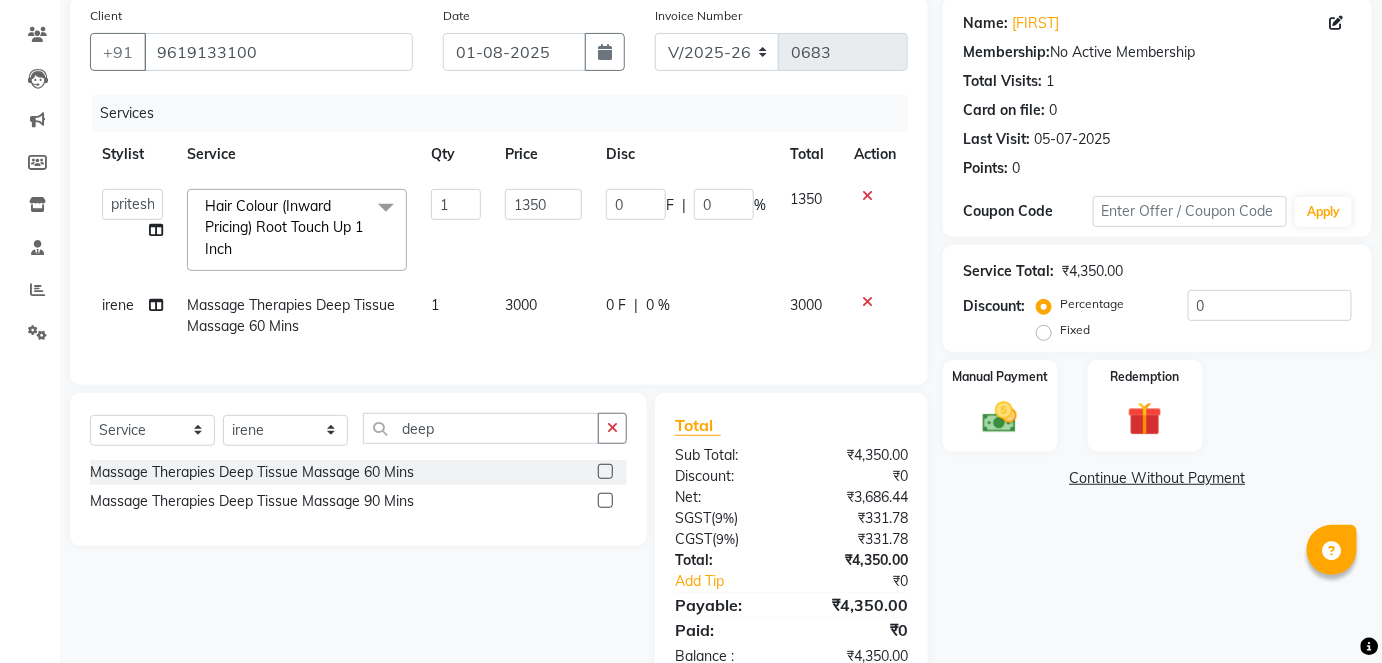 click on "3000" 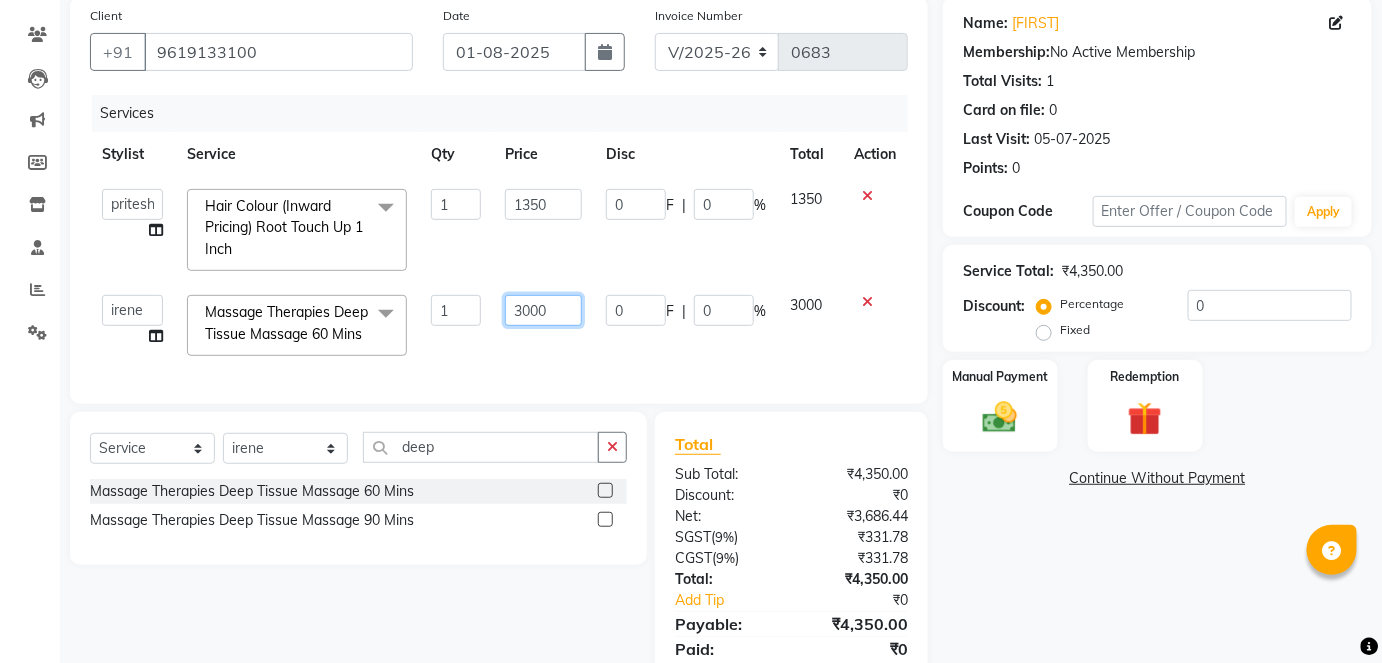 click on "3000" 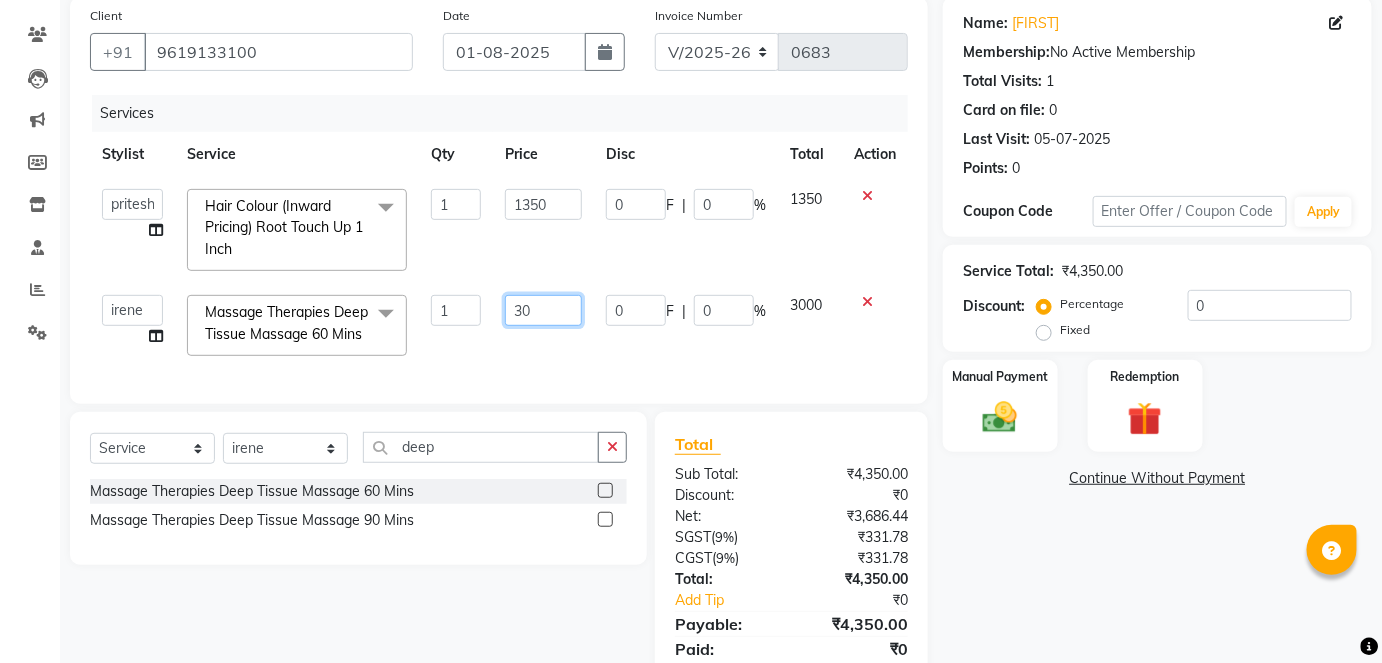 type on "3" 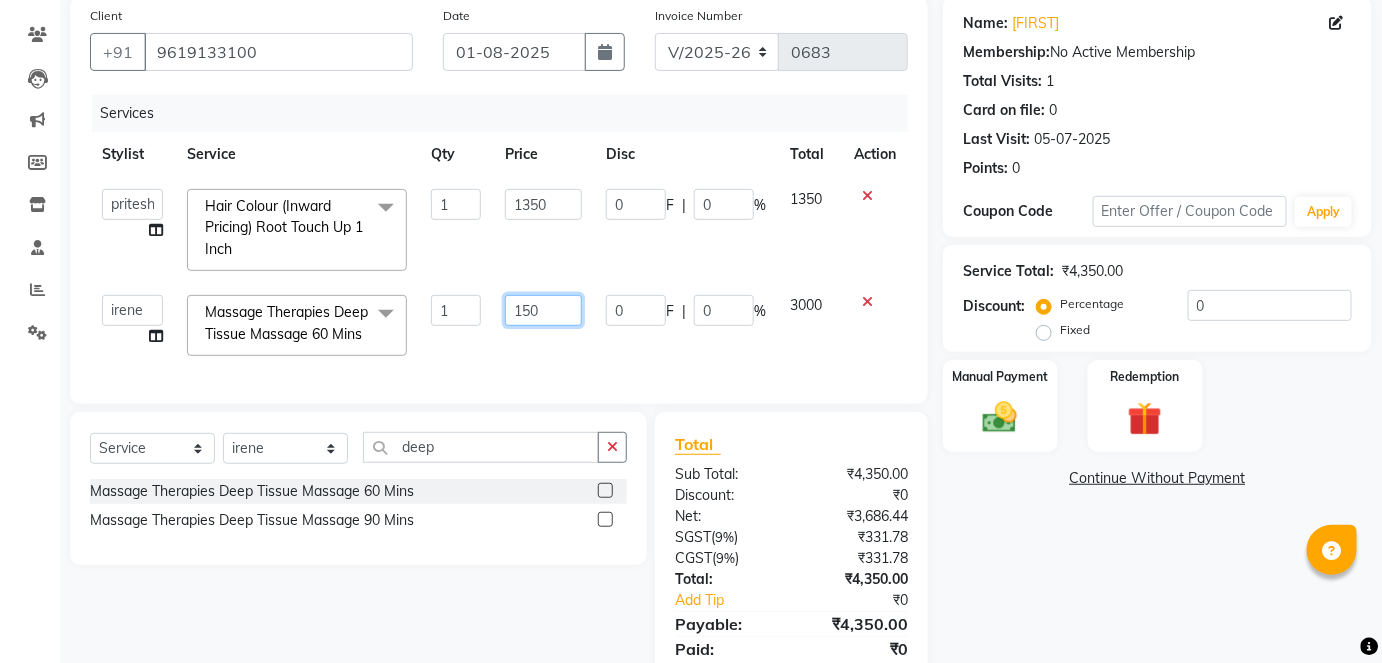 type on "1500" 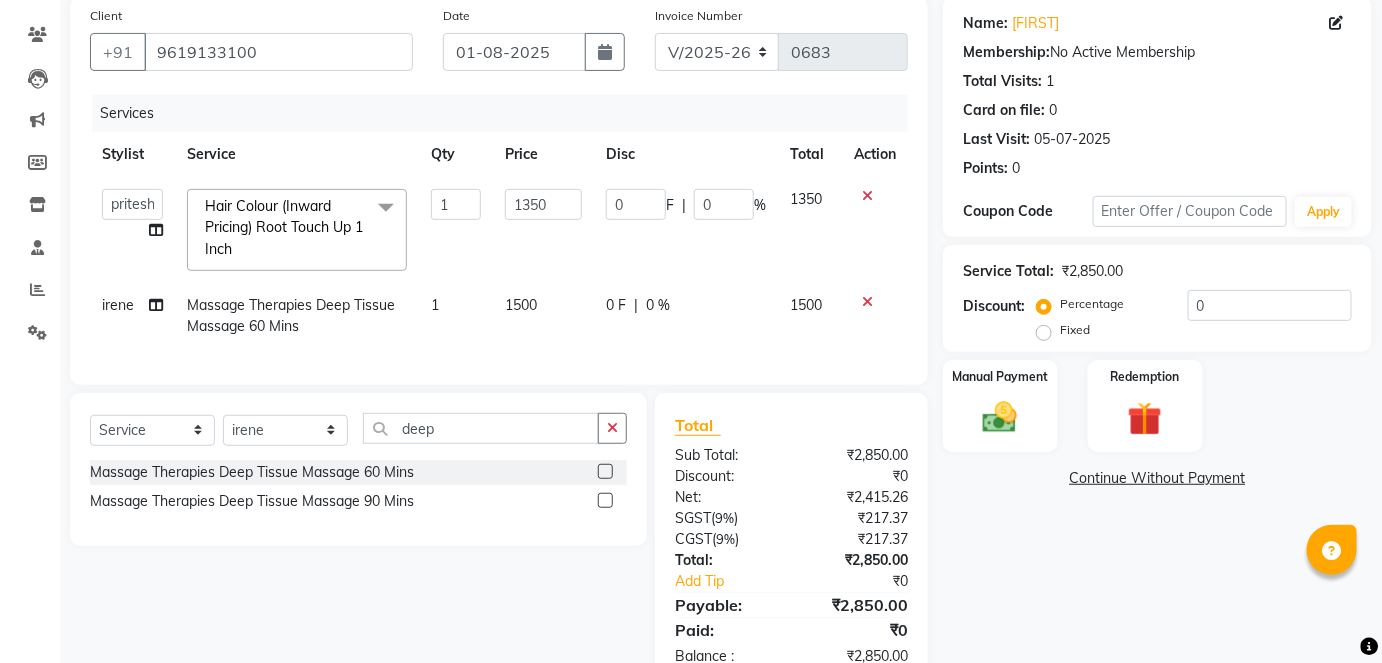 click on "Services Stylist Service Qty Price Disc Total Action  [FIRST]   [FIRST]   anil   arushi   Ashik   Bhavin sir   iershad   irene   juli   Lucky   meeth   Minaz   poonam    pritesh   priti   Raju   rebecca   Rekha   rijvana   saif   SALMAN   Saloni    shweta   vaibhav  Hair Colour (Inward Pricing) Root Touch Up 1 Inch  x Haircuts Men's Haircut - Junior Stylist Haircuts Men's Haircut - Senior Stylist Haircuts Men's Haircut - Creative Director Haircuts Women's Haircut - Junior Stylist Haircuts Women's Haircut - Senior Stylist Haircuts Women's Haircut - Creative Director Haircuts Fringe / Curtain Bangs Hair Wash & Blast Dry Hair Wash & Blast Dry - Men's Hair Wash & Blast Dry Hair Wash & Blast Dry - Women's Hair Wash & Blast Dry Keratin Hair Wash & Blast Dry - Women's Wash & Blow Dry Wash & Blow Dry Shoulder Length Wash & Blow Dry Wash & Blow Dry Mid Length Wash & Blow Dry Wash & Blow Dry Waist Length Ironing Ironing Shoulder Length Ironing Ironing Mid Length Ironing Ironing Waist Length Tong Tong Shoulder Length 1 0" 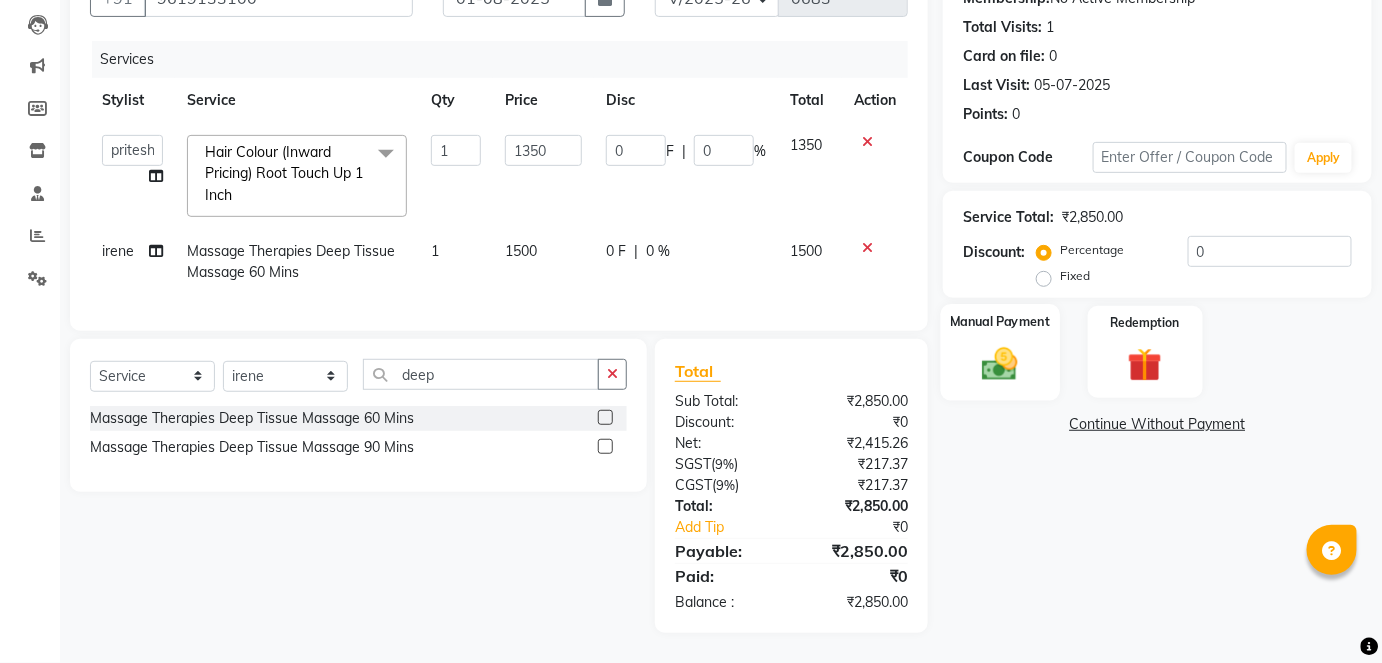 click 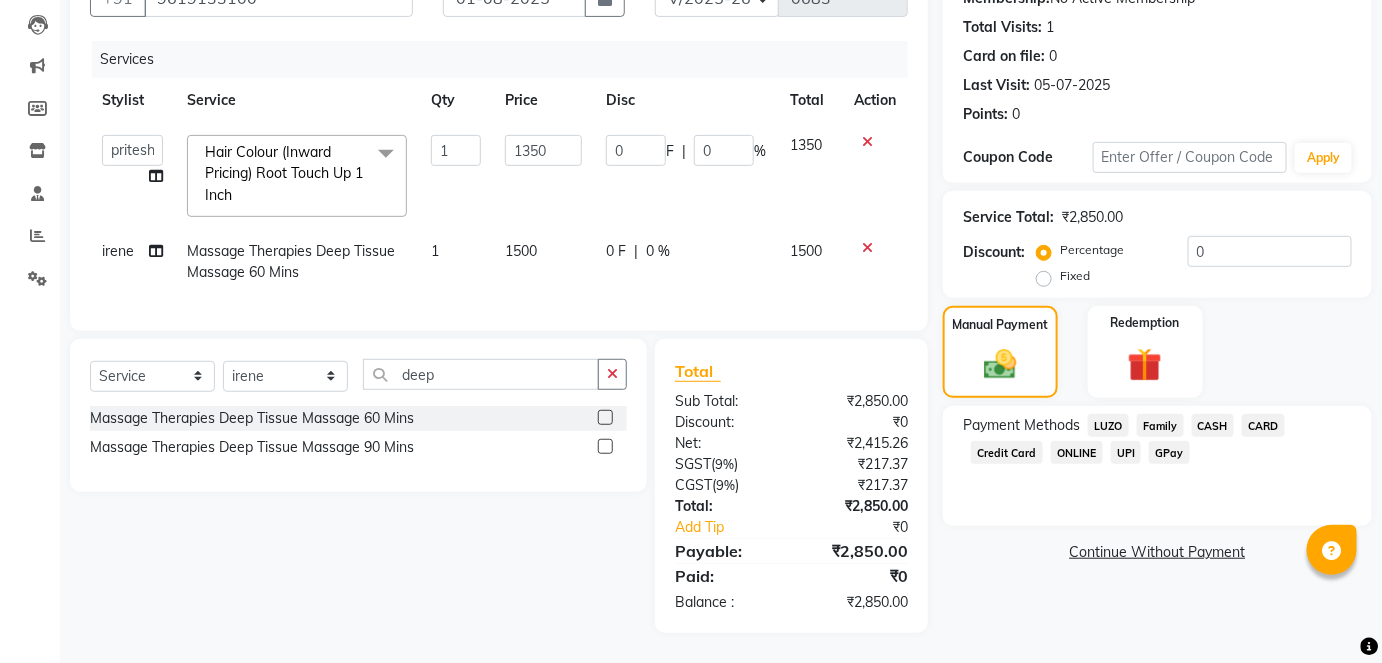 click on "GPay" 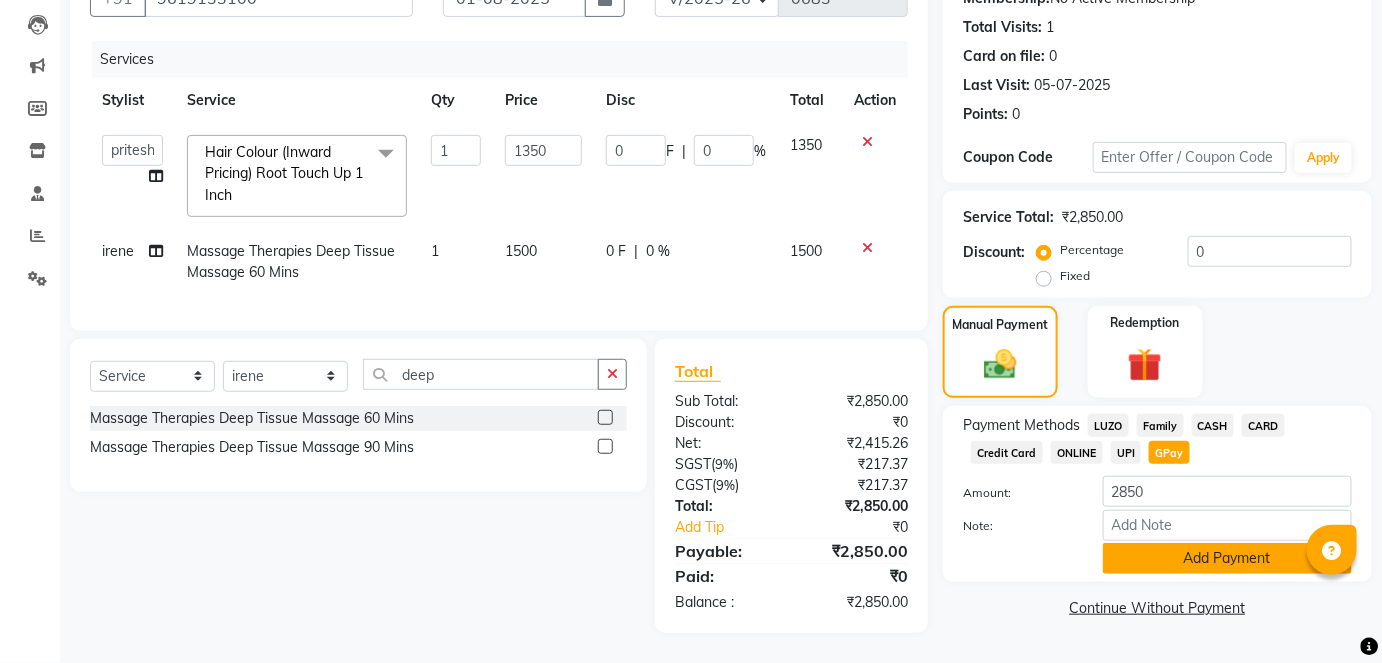 click on "Add Payment" 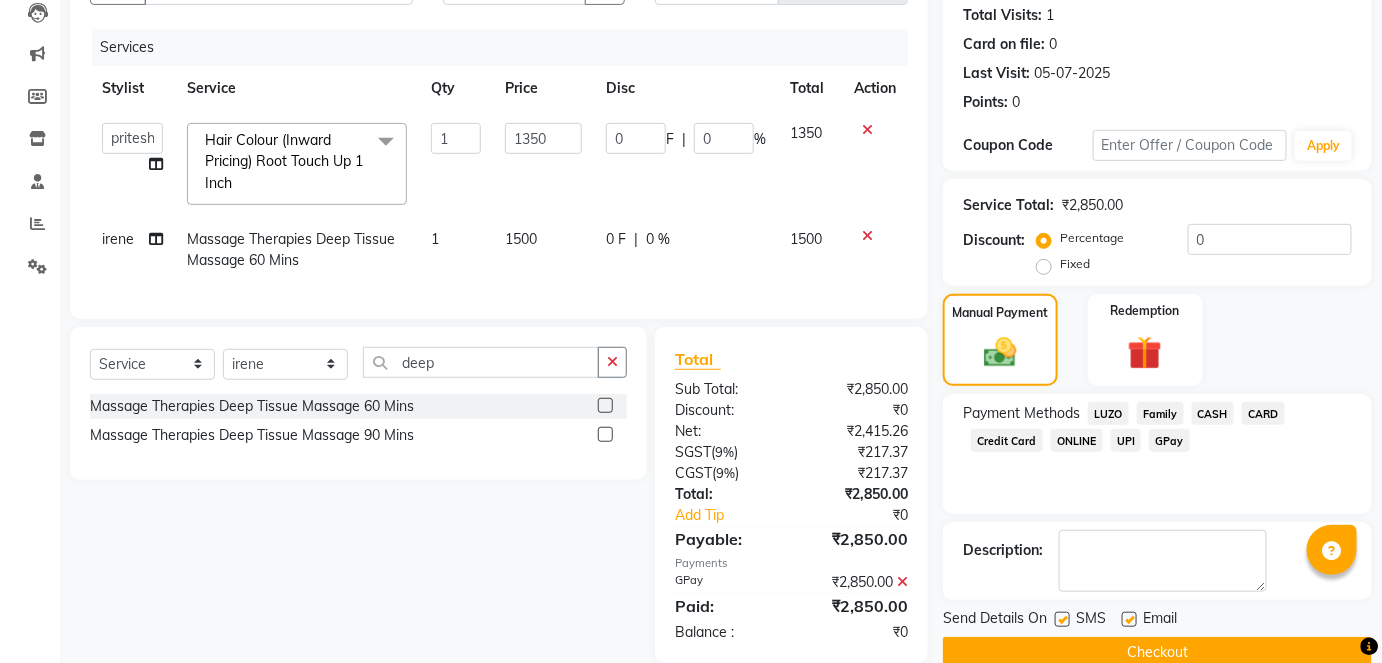 scroll, scrollTop: 261, scrollLeft: 0, axis: vertical 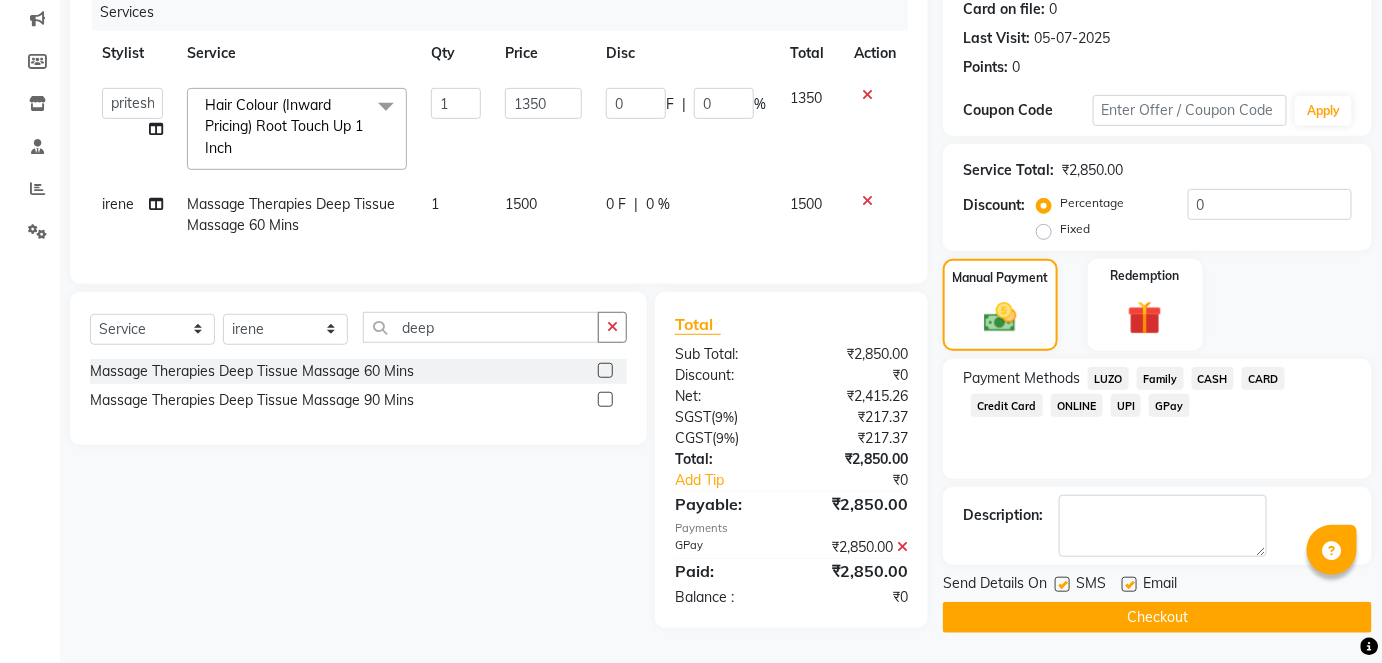 click on "Checkout" 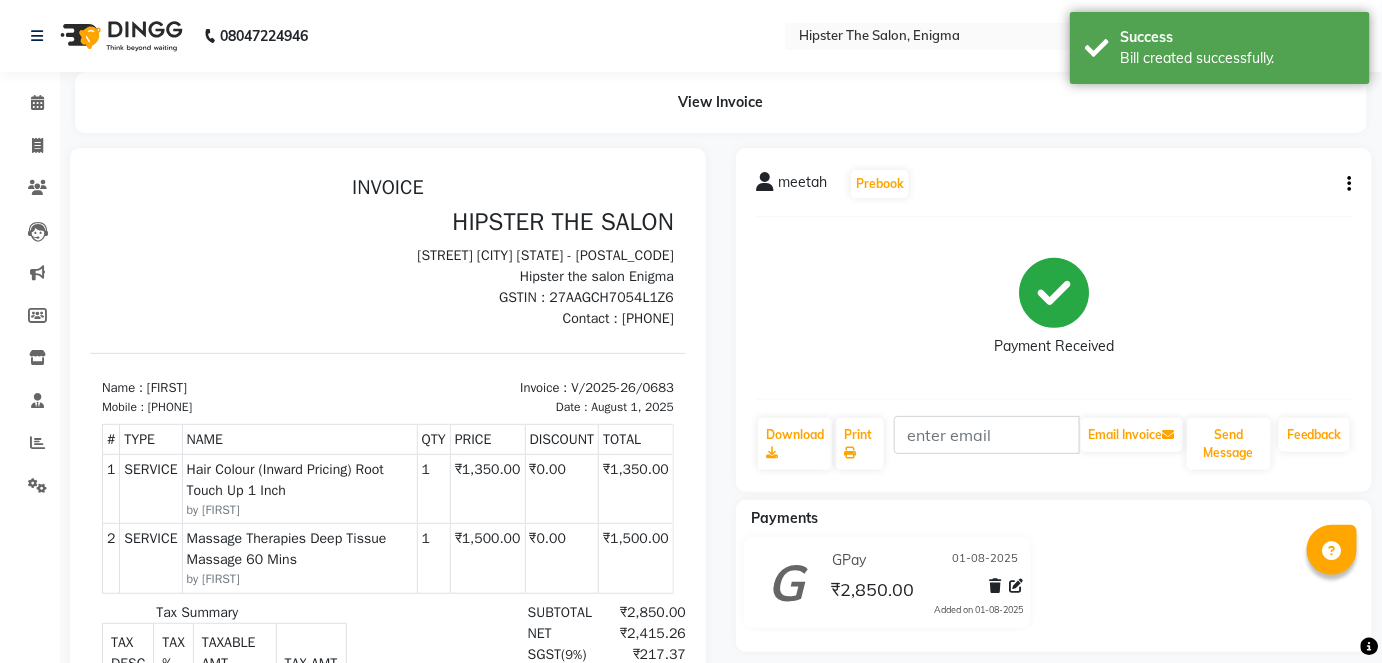 scroll, scrollTop: 0, scrollLeft: 0, axis: both 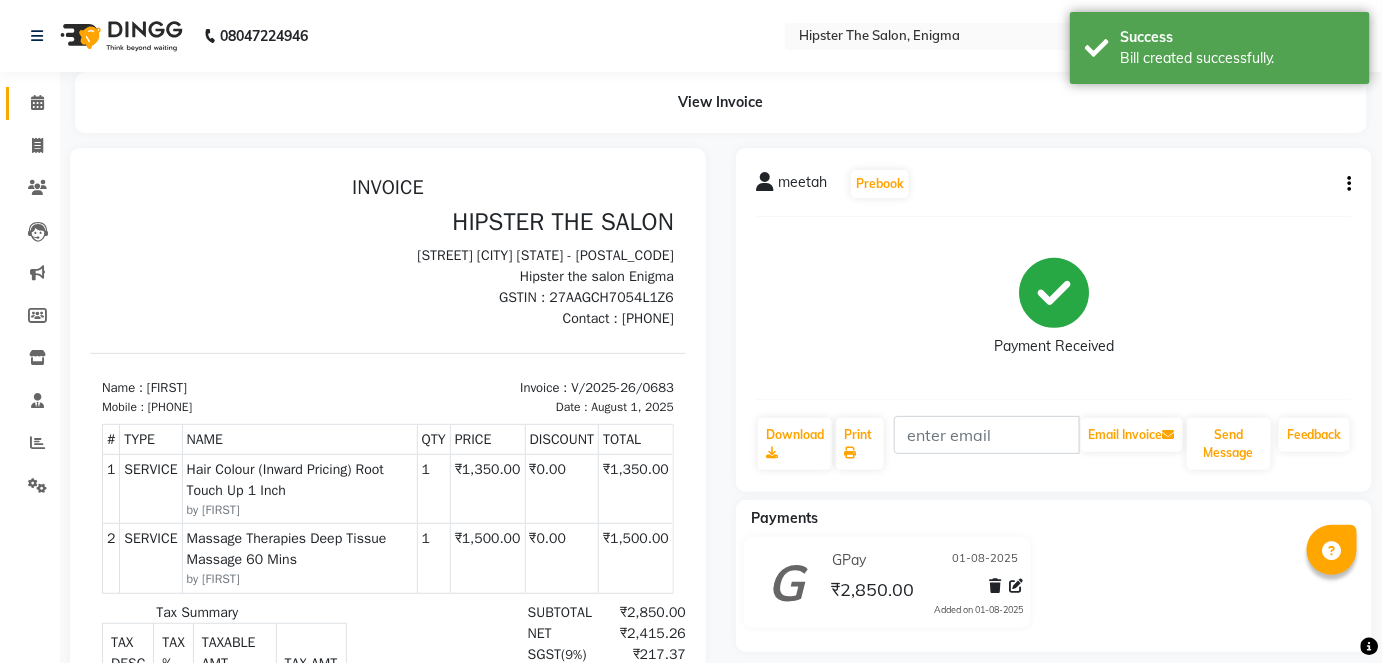 click on "Calendar" 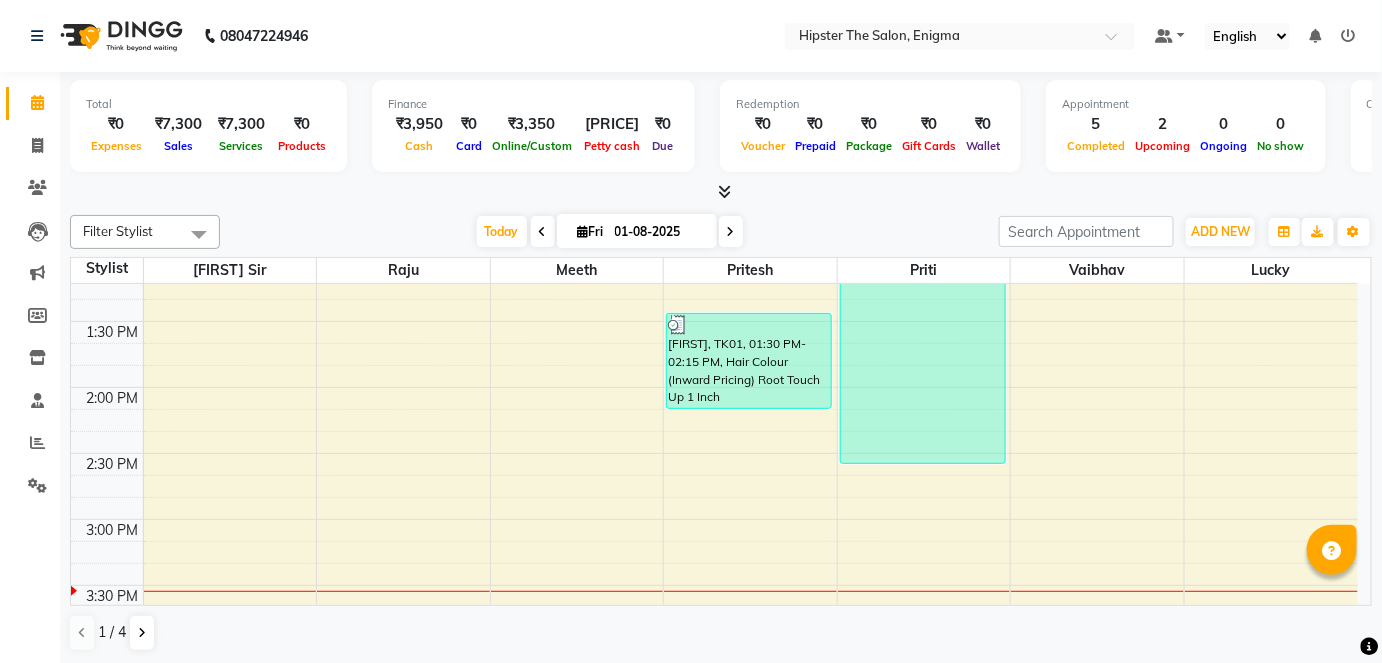 scroll, scrollTop: 688, scrollLeft: 0, axis: vertical 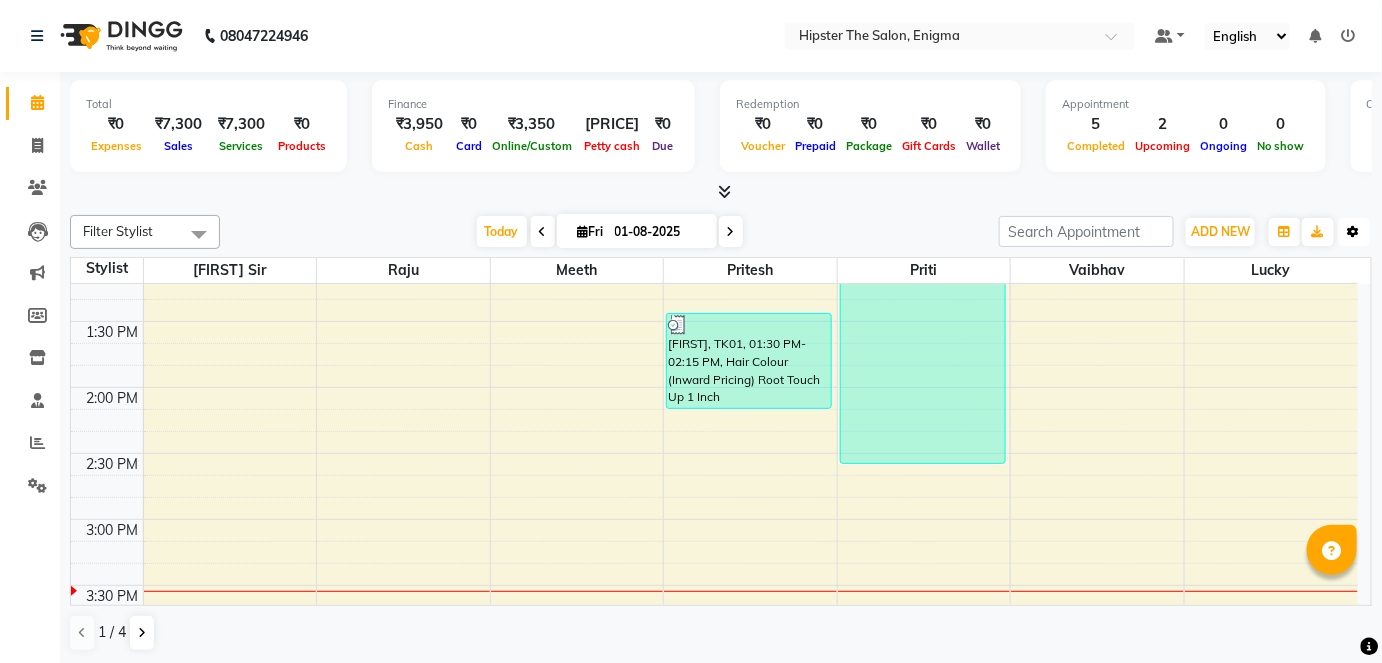 click on "Toggle Dropdown" at bounding box center [1354, 232] 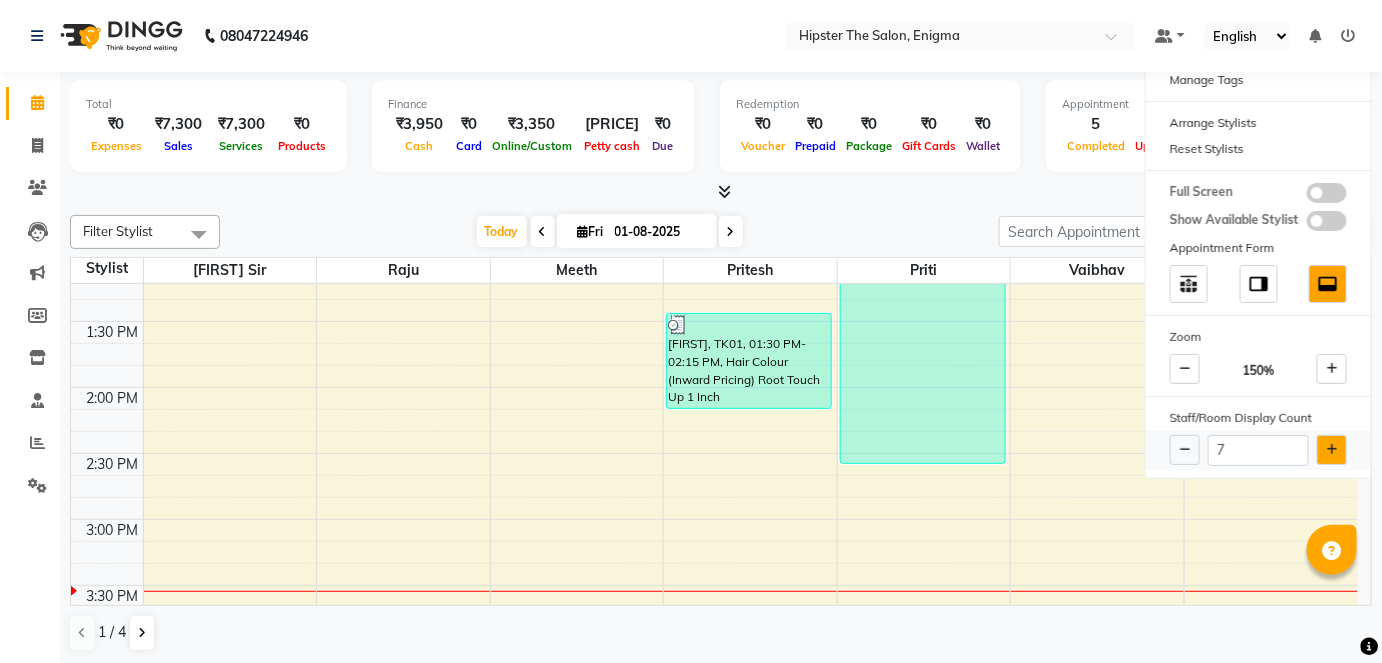 click at bounding box center [1332, 450] 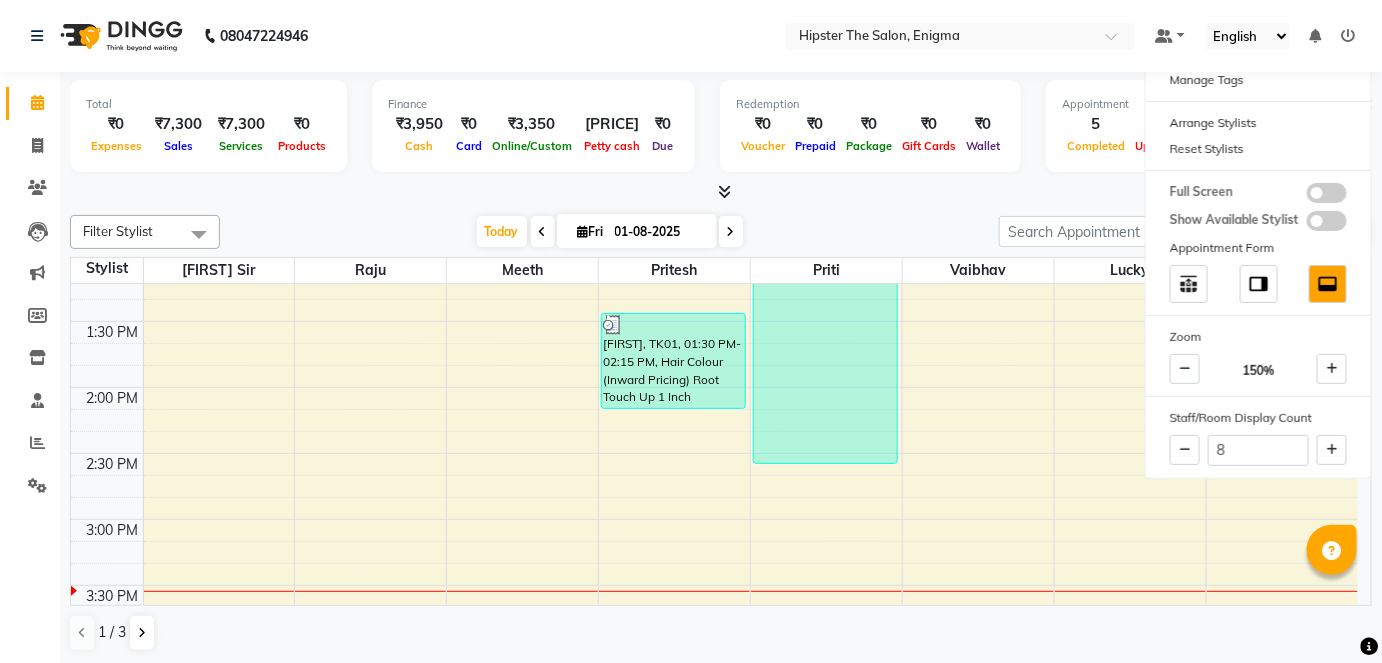 click at bounding box center (721, 192) 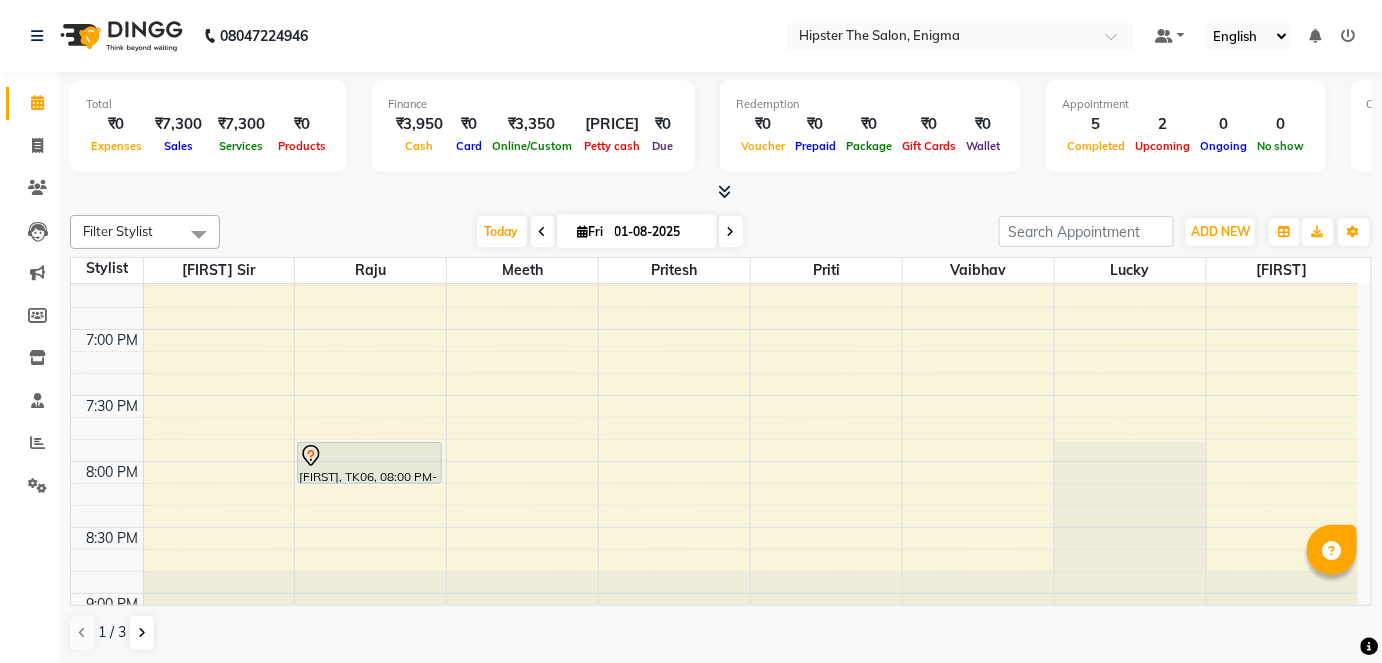 scroll, scrollTop: 1408, scrollLeft: 0, axis: vertical 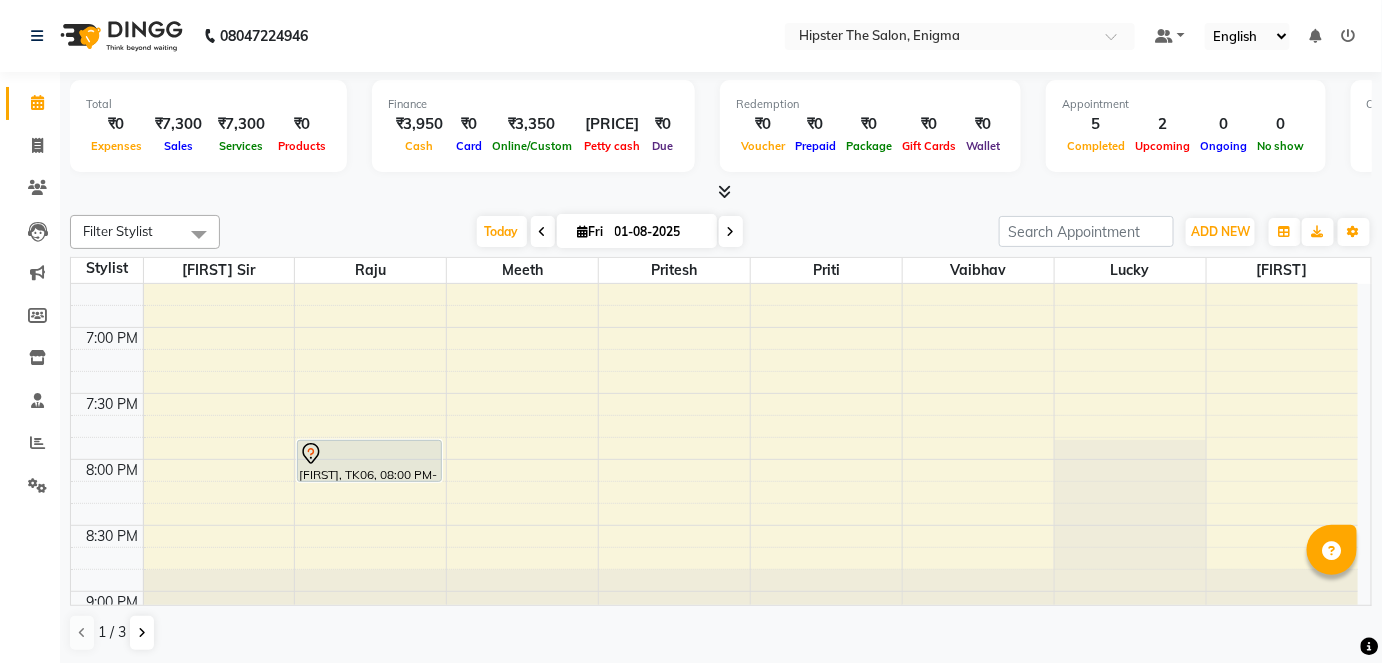 click on "8:00 AM 8:30 AM 9:00 AM 9:30 AM 10:00 AM 10:30 AM 11:00 AM 11:30 AM 12:00 PM 12:30 PM 1:00 PM 1:30 PM 2:00 PM 2:30 PM 3:00 PM 3:30 PM 4:00 PM 4:30 PM 5:00 PM 5:30 PM 6:00 PM 6:30 PM 7:00 PM 7:30 PM 8:00 PM 8:30 PM 9:00 PM 9:30 PM     [FIRST], TK04, 11:55 AM-12:40 PM, Head Massage Head Massage Aroma Oil,Hair Wash & Blast Dry Hair Wash & Blast Dry - Women's             [FIRST], TK05, 04:30 PM-05:15 PM, Haircuts Women's Haircut - Senior Stylist             [FIRST], TK06, 08:00 PM-08:20 PM, Head Massage Head Massage Coconut Oil     [FIRST], TK03, 12:00 PM-12:30 PM, Haircuts Men's Haircut - Junior Stylist     [FIRST], TK01, 01:30 PM-02:15 PM, Hair Colour (Inward Pricing) Root Touch Up 1 Inch     [FIRST], TK02, 11:45 AM-02:40 PM, Pedicure Aroma Pedicure,Manicure Aroma Manicure,Gel Polish Gel Polish Hand,Gel Polish Gel Polish Feet" at bounding box center (714, -201) 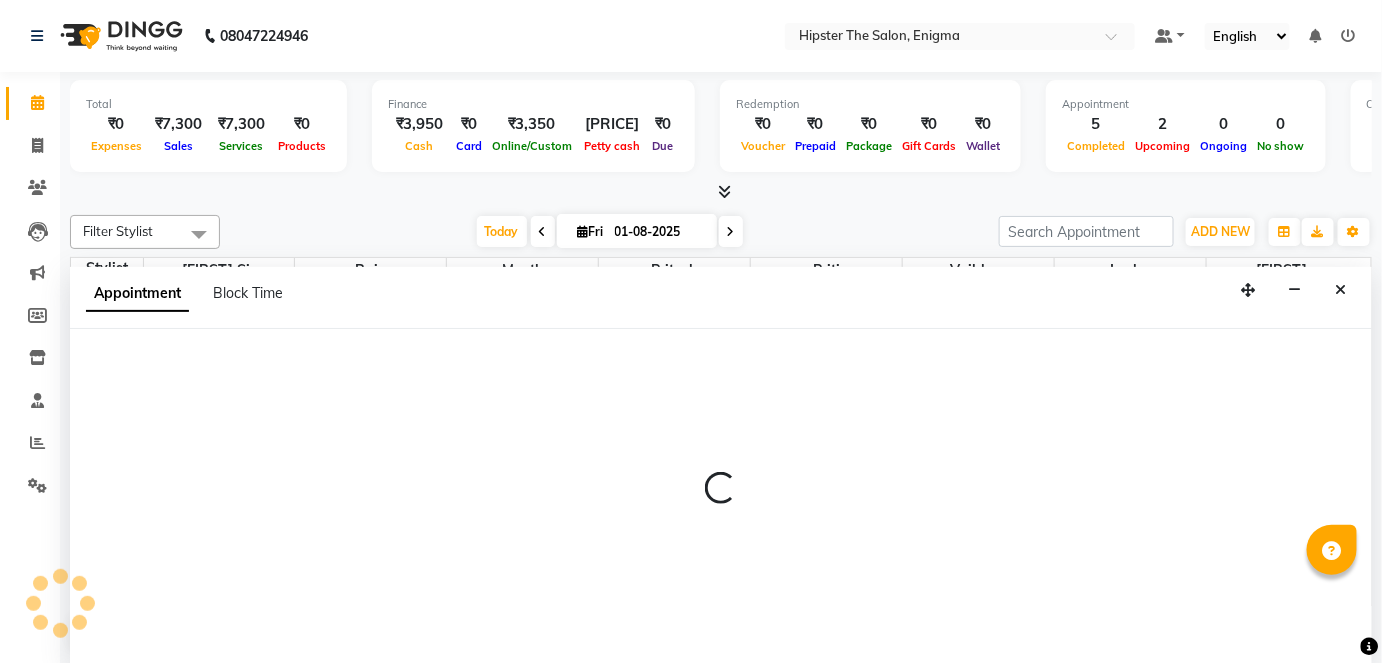 scroll, scrollTop: 0, scrollLeft: 0, axis: both 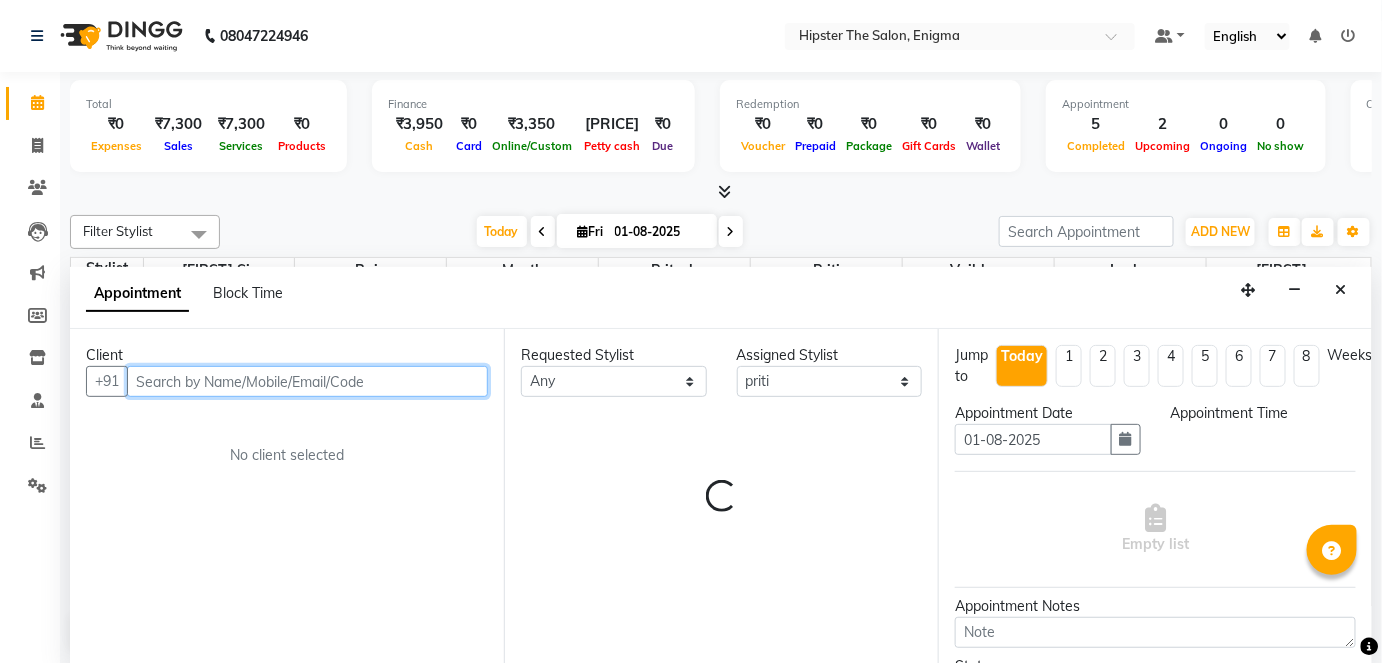 select on "1155" 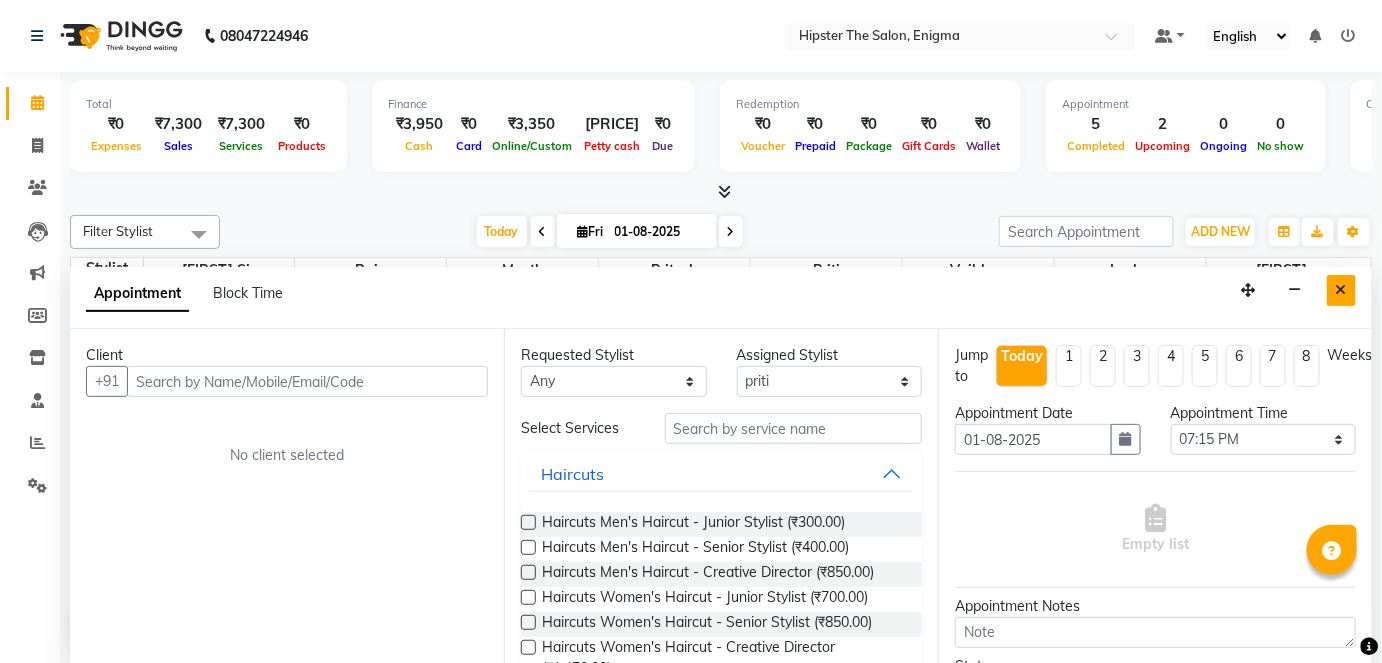 click at bounding box center (1341, 290) 